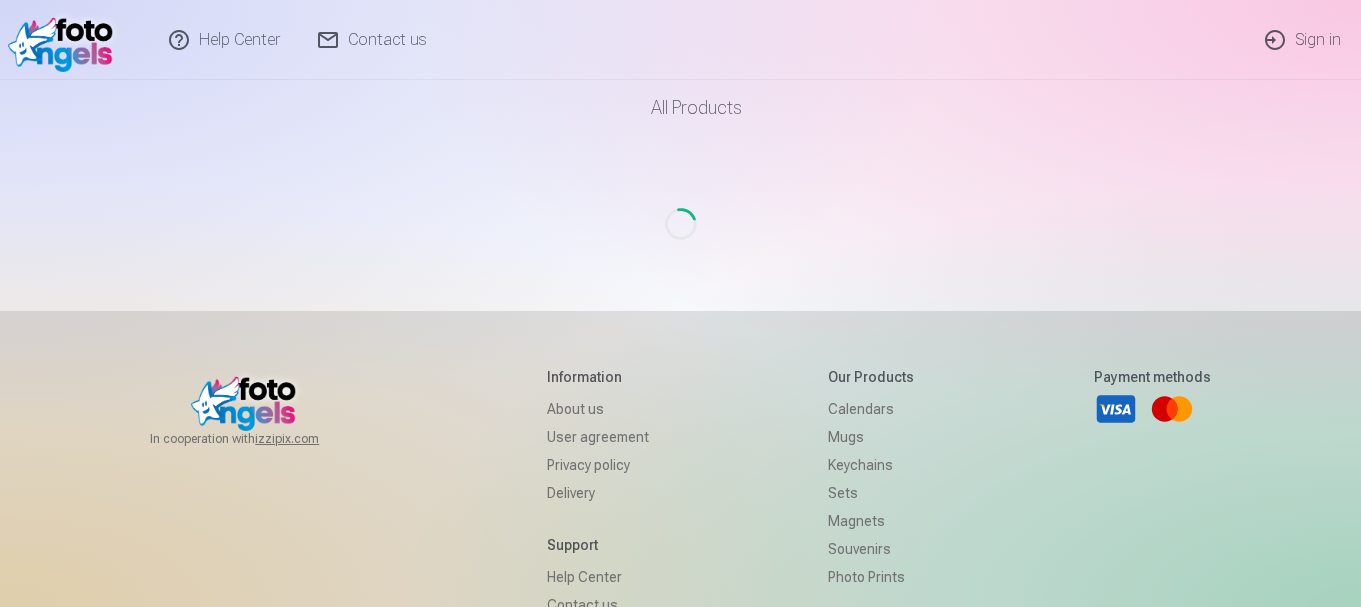 scroll, scrollTop: 0, scrollLeft: 0, axis: both 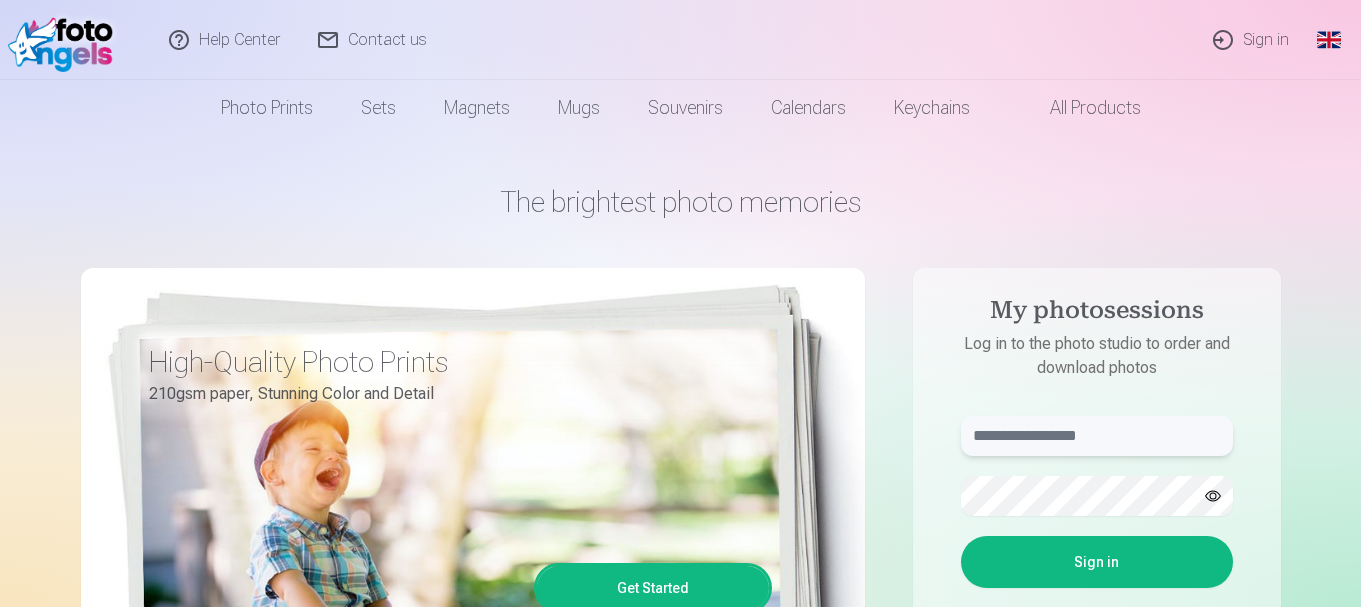 click at bounding box center [1097, 436] 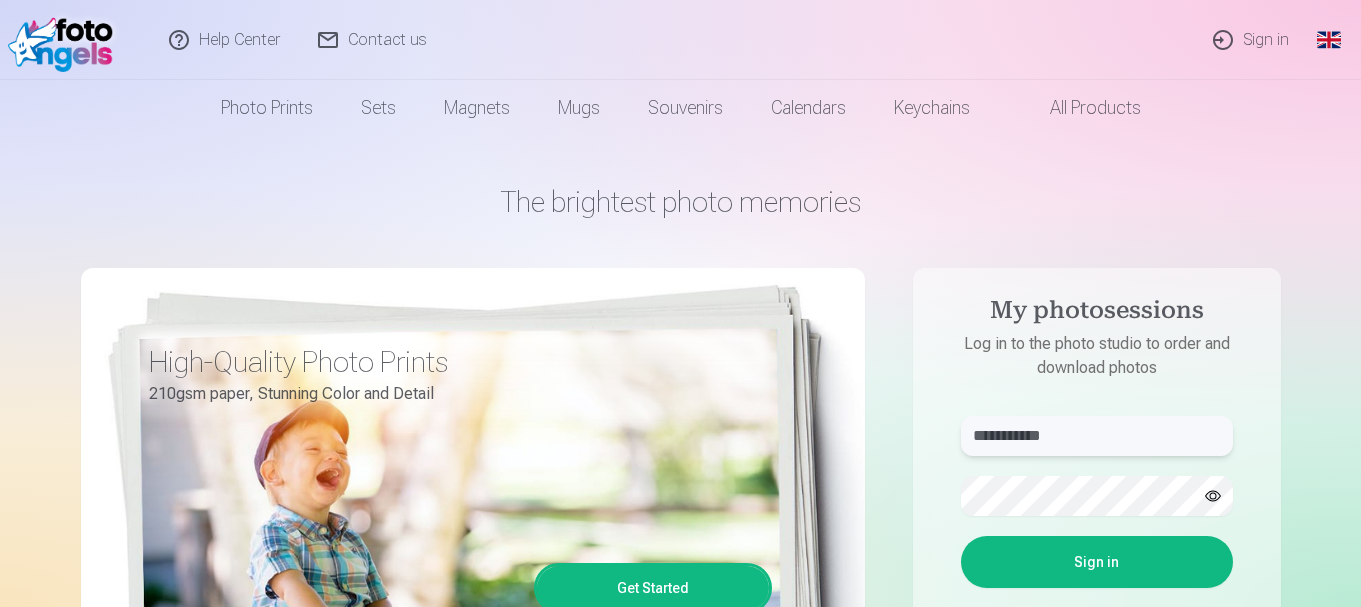 type on "**********" 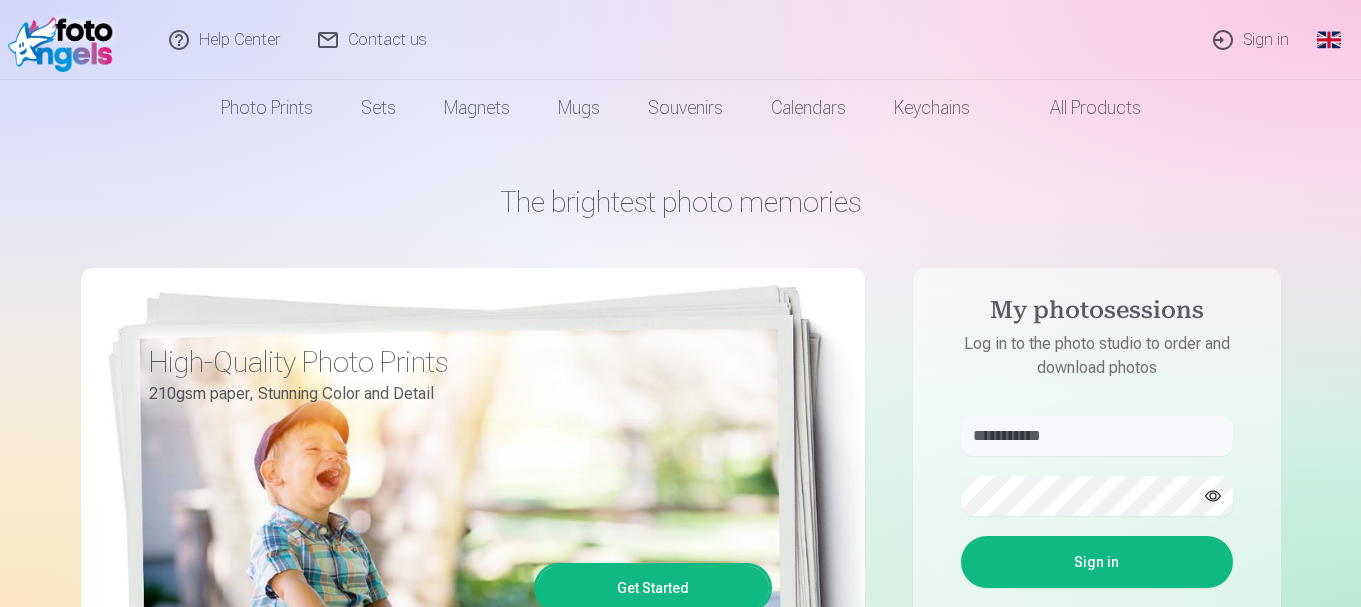 click on "Sign in" at bounding box center [1097, 562] 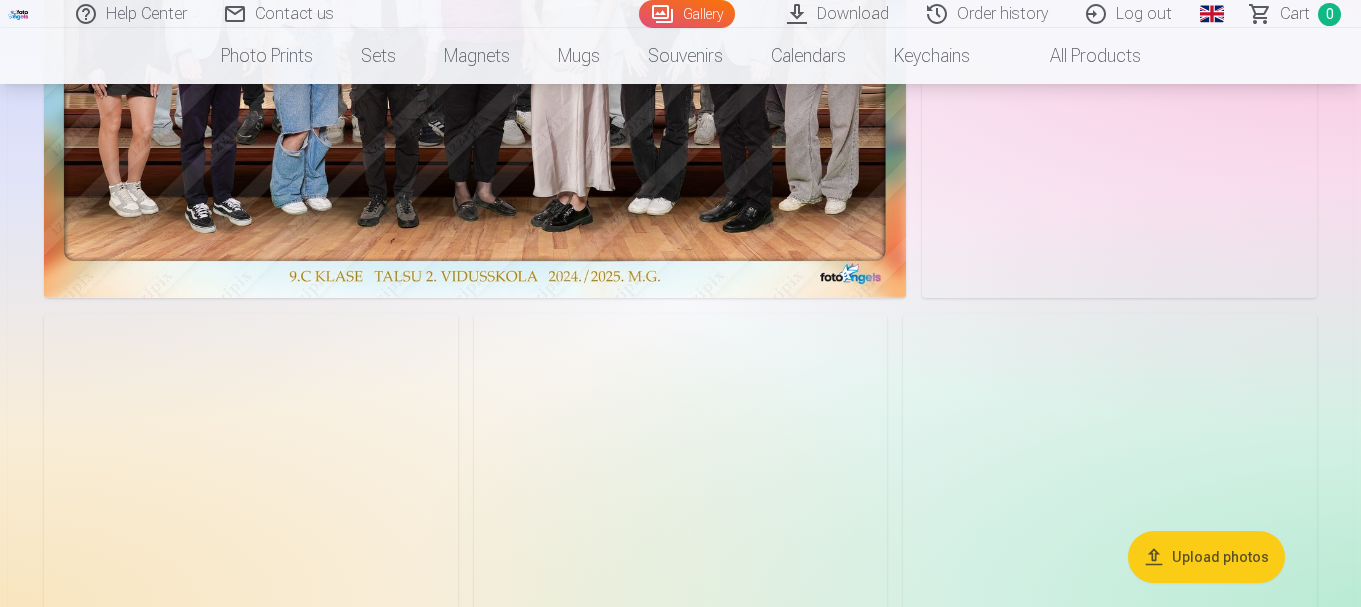 scroll, scrollTop: 1100, scrollLeft: 0, axis: vertical 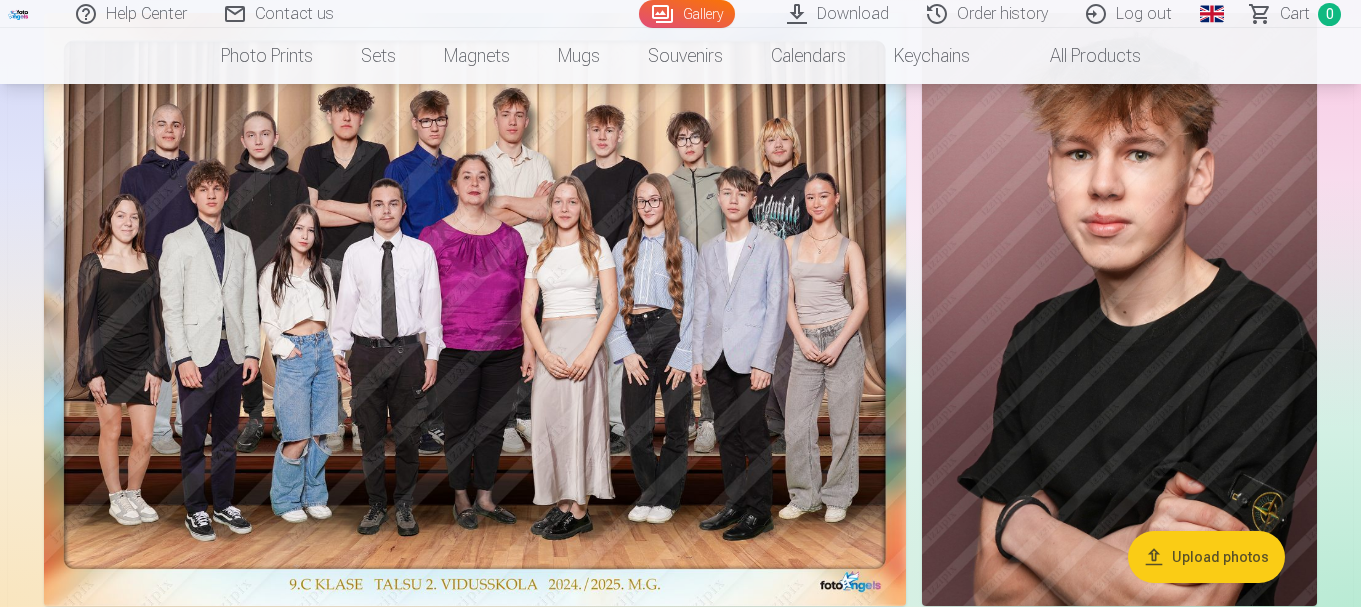 click at bounding box center [1119, 309] 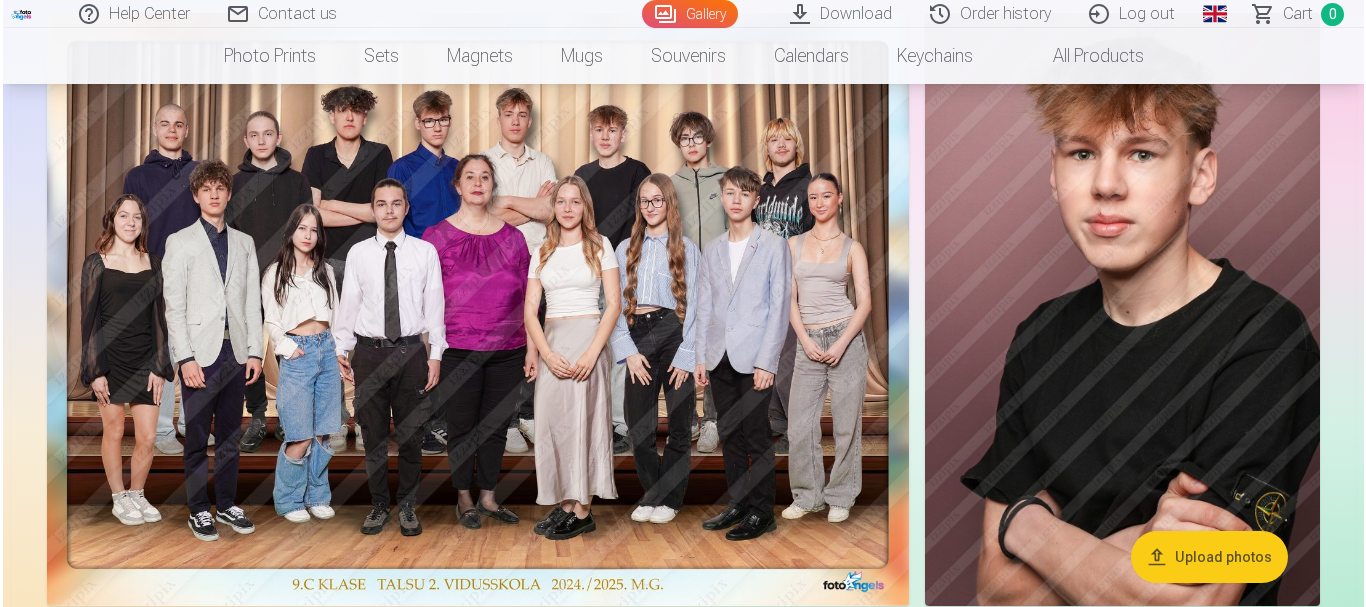 scroll, scrollTop: 1103, scrollLeft: 0, axis: vertical 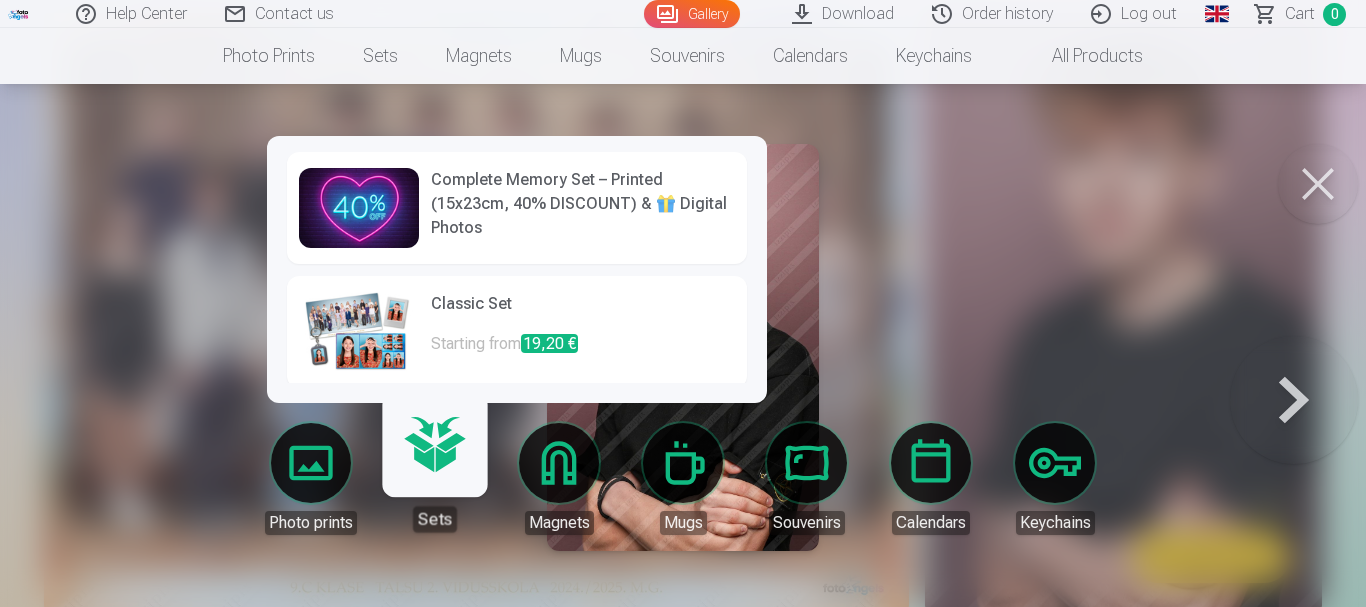 click on "Sets" at bounding box center [434, 470] 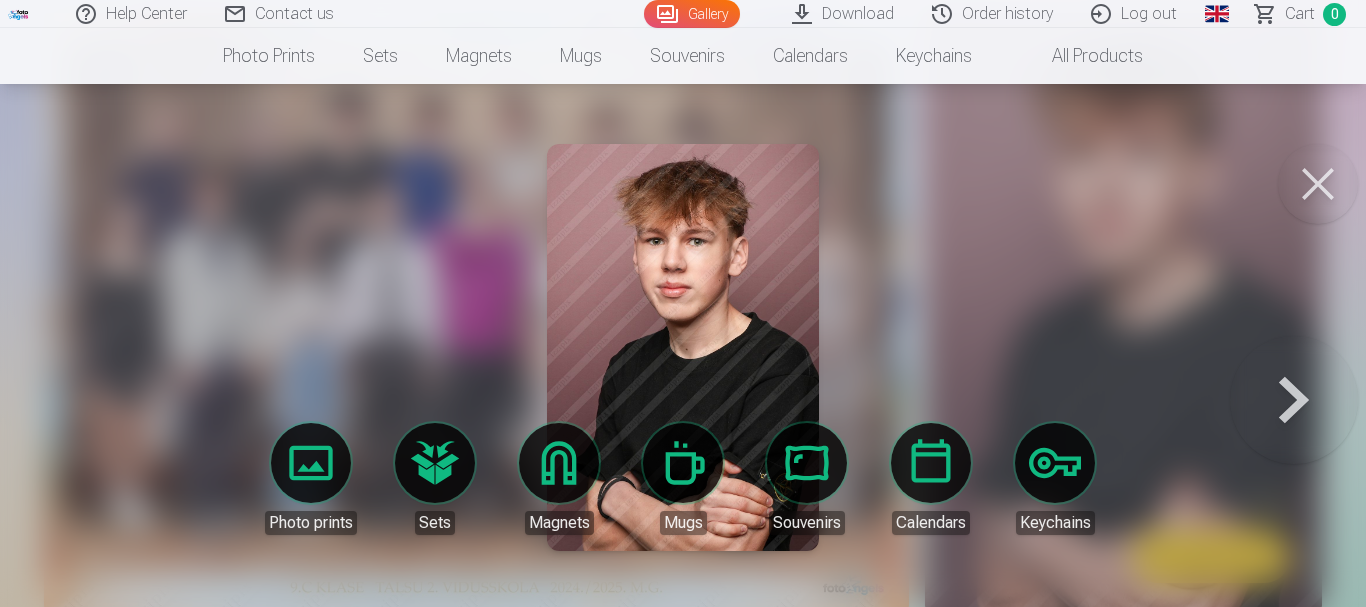 click at bounding box center (1318, 184) 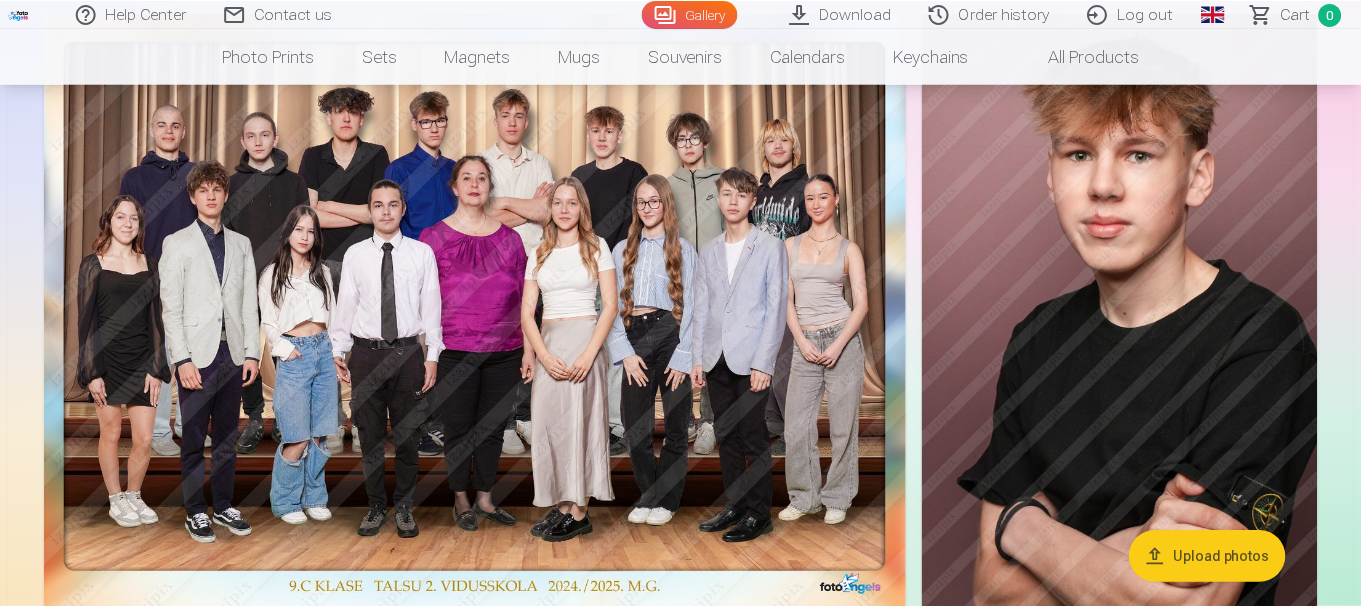 scroll, scrollTop: 1100, scrollLeft: 0, axis: vertical 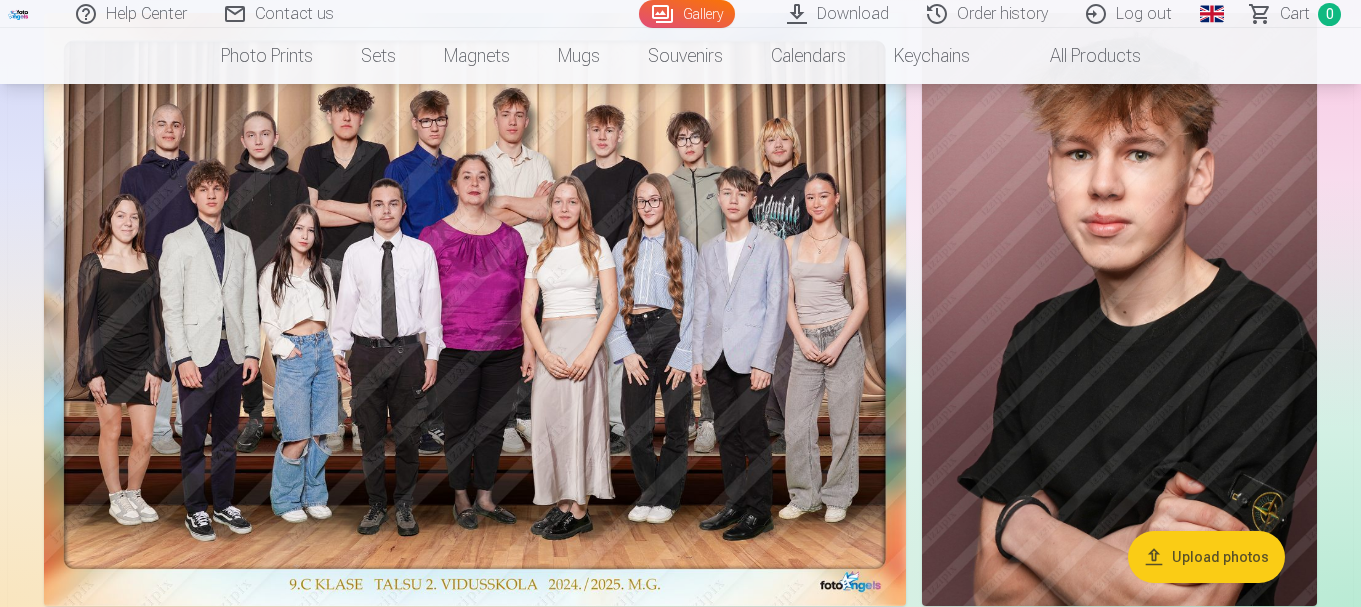 click on "Global" at bounding box center (1212, 14) 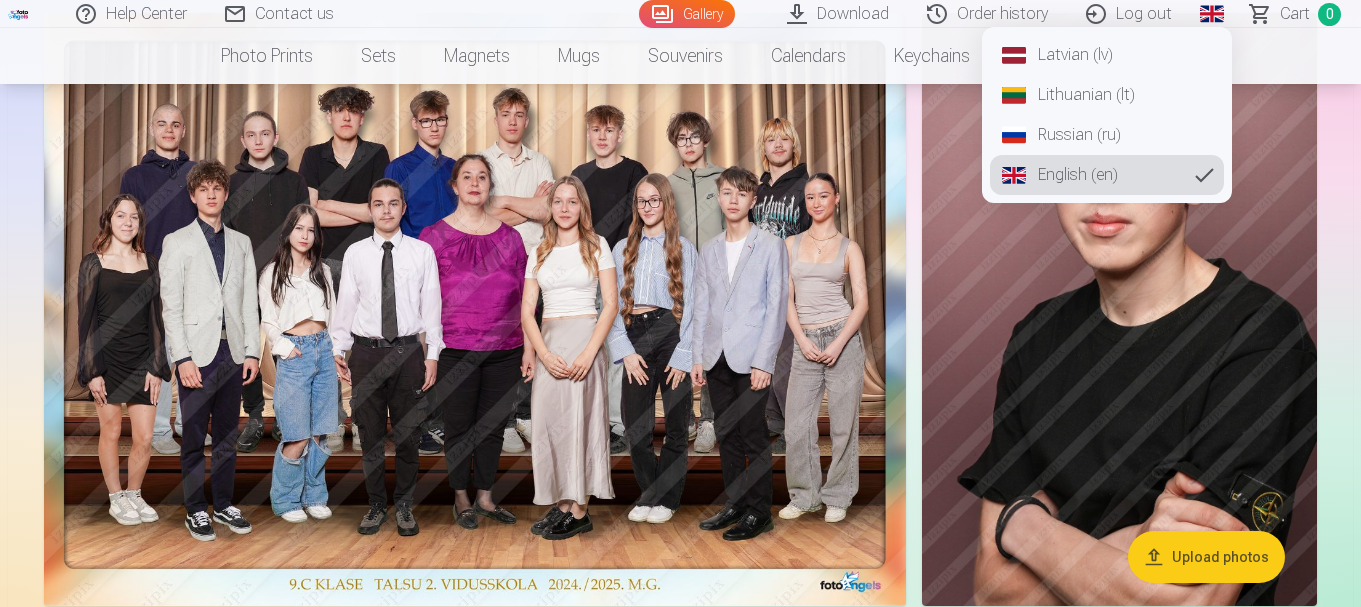 click on "Latvian (lv)" at bounding box center [1107, 55] 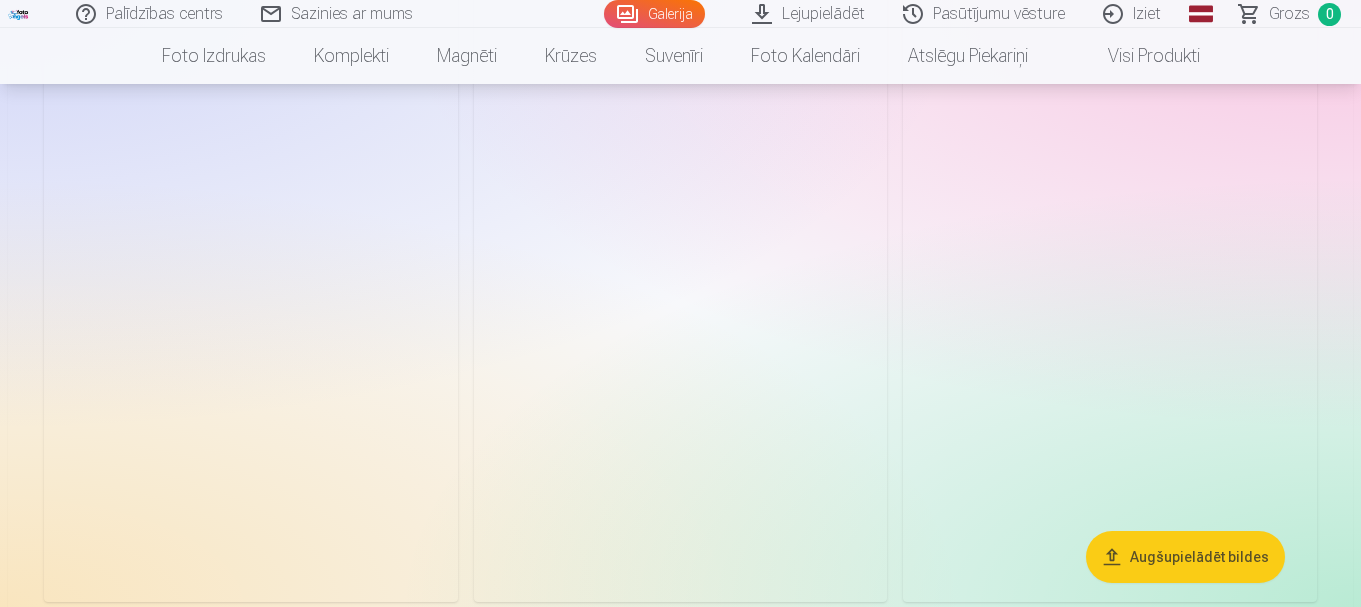 scroll, scrollTop: 2500, scrollLeft: 0, axis: vertical 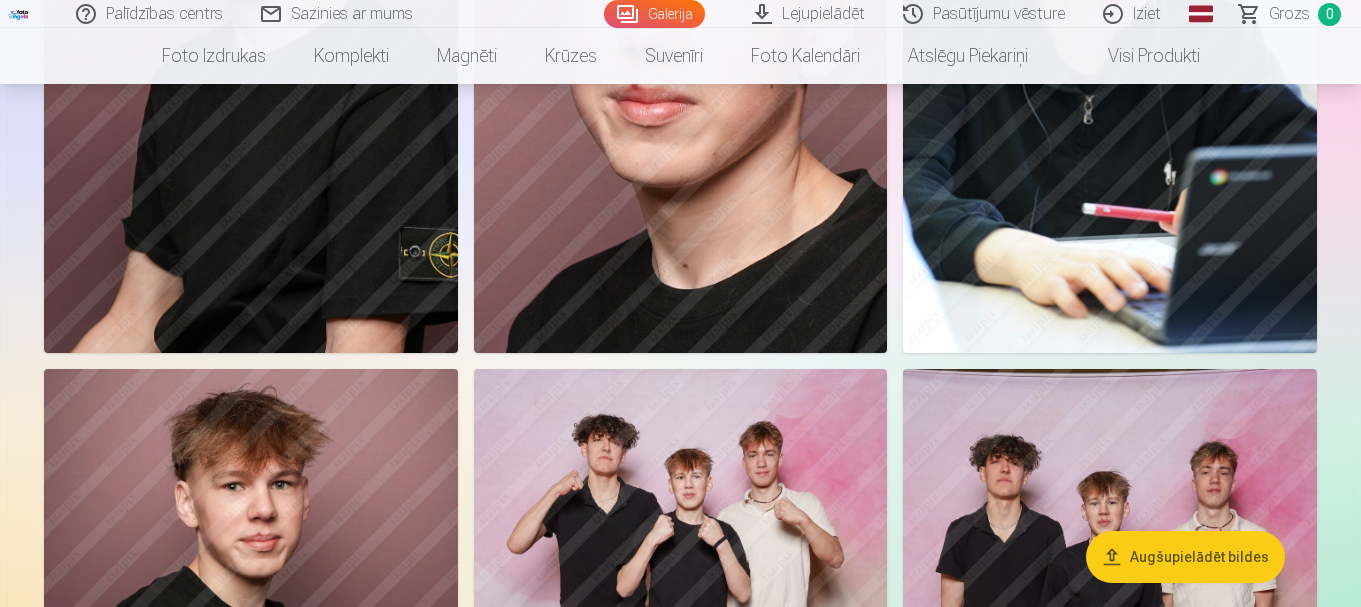 click at bounding box center (1110, 42) 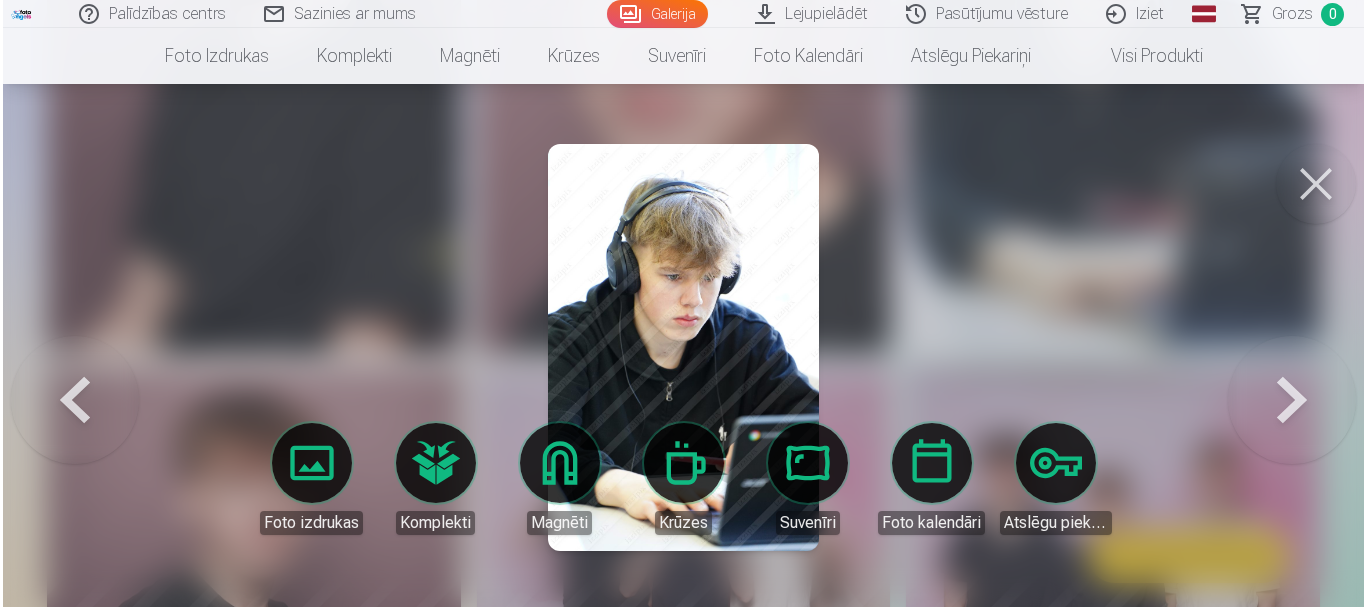 scroll, scrollTop: 3914, scrollLeft: 0, axis: vertical 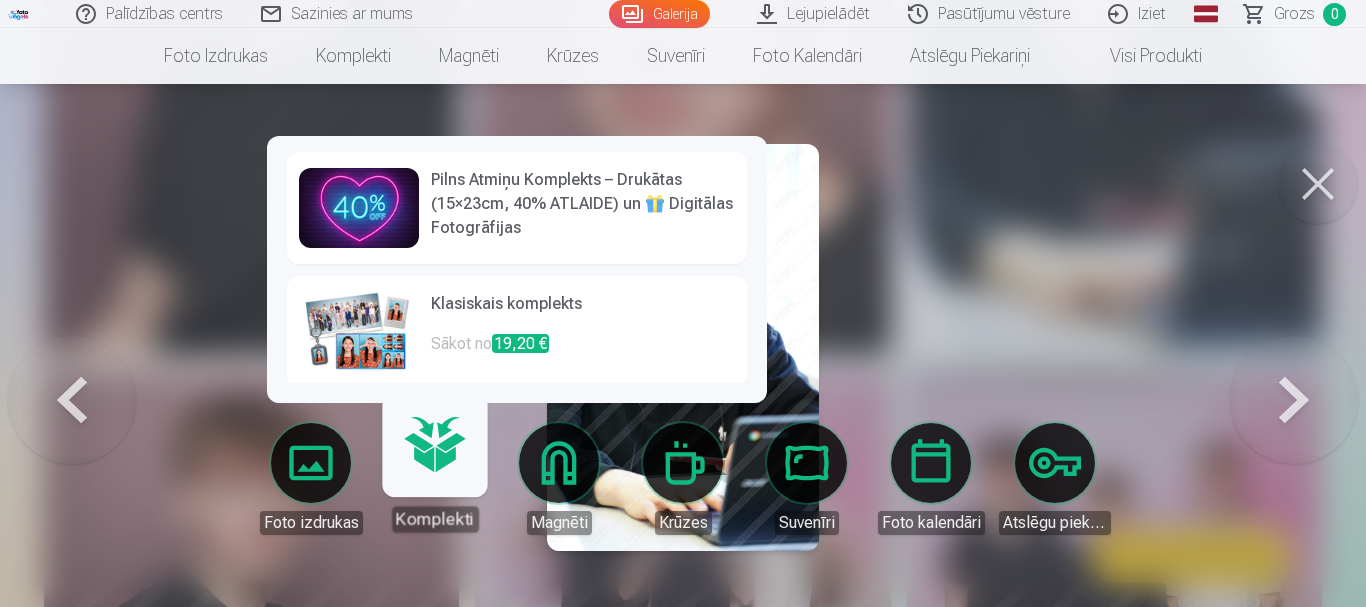 click on "Palīdzības centrs Sazinies ar mums Galerija Lejupielādēt Pasūtījumu vēsture Iziet Global Latvian (lv) Lithuanian (lt) Russian (ru) English (en) Grozs 0 Foto izdrukas Augstas kvalitātes fotoattēlu izdrukas 210 gsm papīrs, piesātināta krāsa un detalizācija Sākot no  3,60 € Augstas kvalitātes grupu fotoattēlu izdrukas Spilgtas krāsas uz Fuji Film Crystal fotopapīra Sākot no  4,30 € Foto kolāža no divām fotogrāfijām Divi neaizmirstami mirkļi vienā skaistā bildē Sākot no  4,10 € Foto izdrukas dokumentiem Universālas foto izdrukas dokumentiem (6 fotogrāfijas) Sākot no  4,40 € Augstas izšķirtspējas digitālais fotoattēls JPG formātā Iemūžiniet savas atmiņas ērtā digitālā veidā Sākot no  6,00 € See all products Komplekti Pilns Atmiņu Komplekts – Drukātas (15×23cm, 40% ATLAIDE) un 🎁 Digitālas Fotogrāfijas   Klasiskais komplekts Sākot no  19,20 € Populārs komplekts Sākot no  24,00 € Premium komplekts + 🎁  Sākot no  31,90 € Krūzes" at bounding box center (683, -3611) 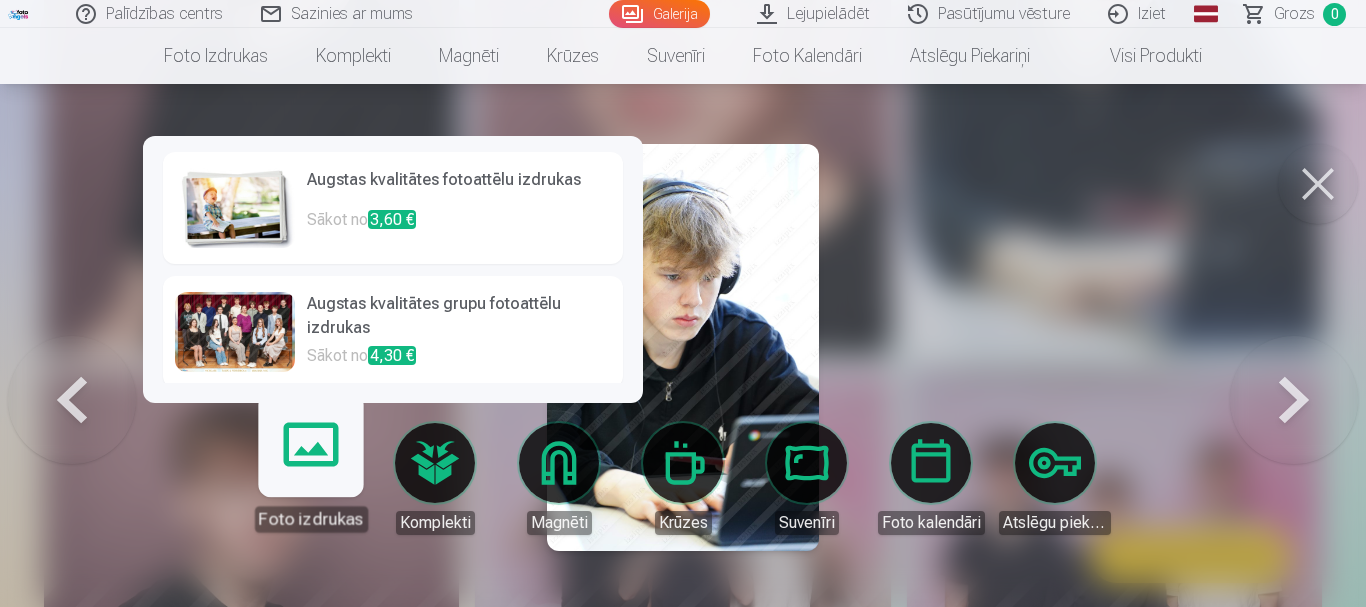 click on "Augstas kvalitātes grupu fotoattēlu izdrukas" at bounding box center (459, 318) 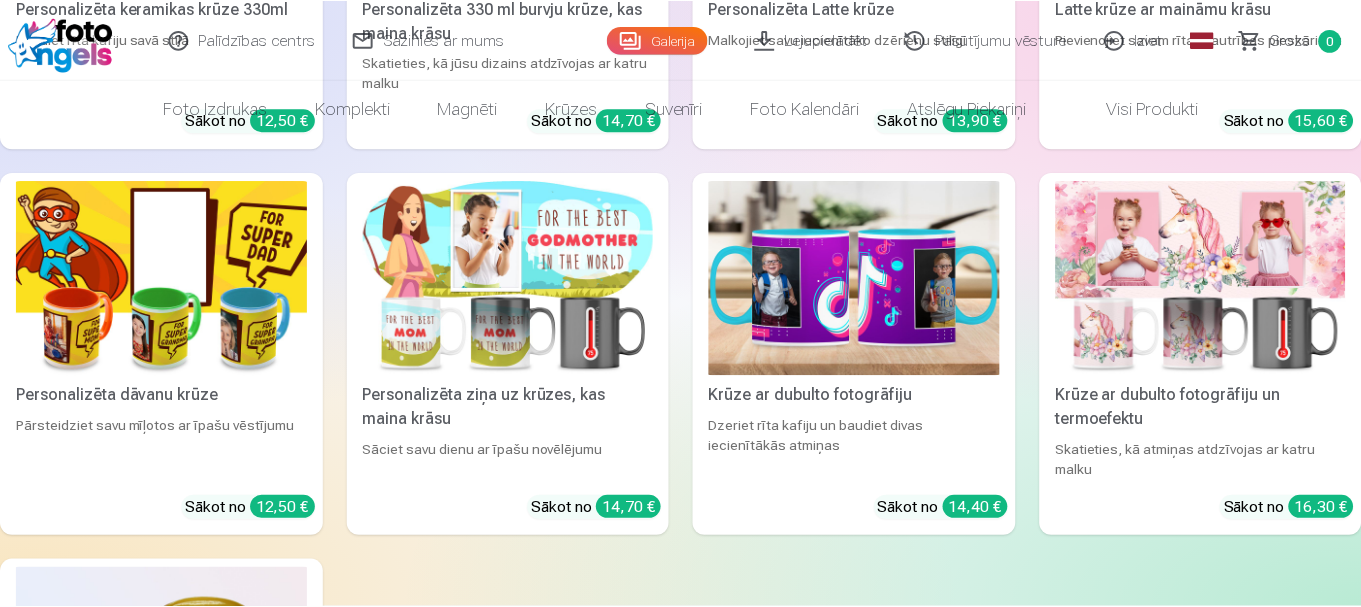 scroll, scrollTop: 0, scrollLeft: 0, axis: both 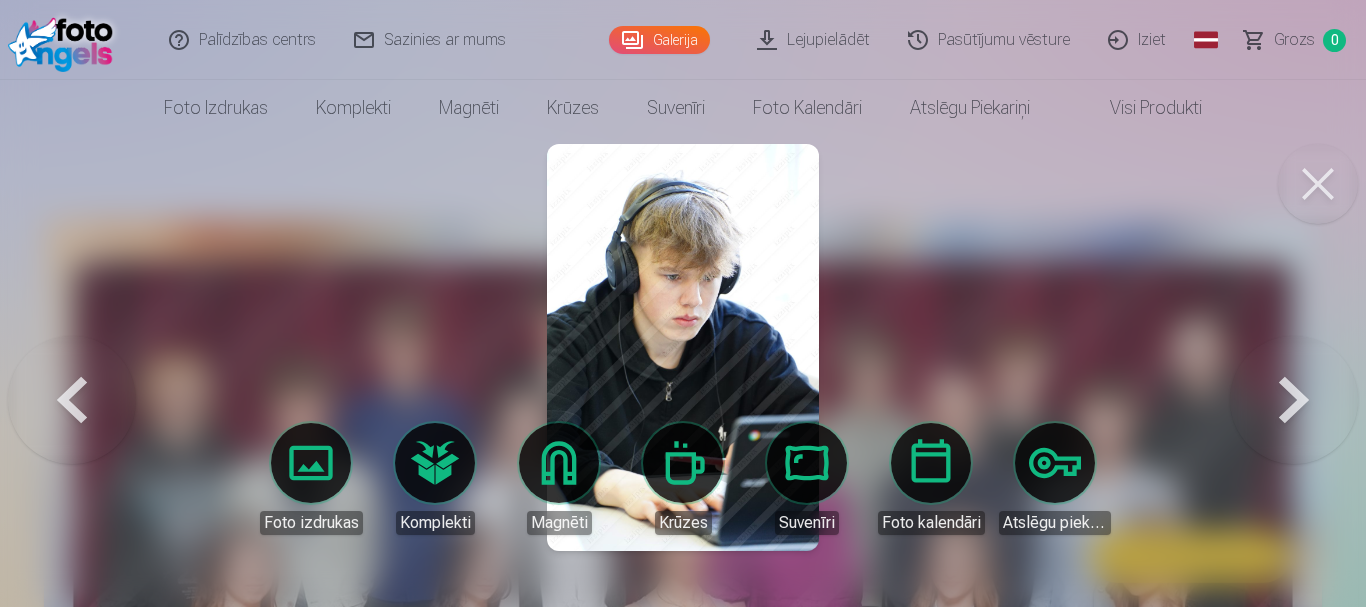 click on "Foto izdrukas" at bounding box center [311, 479] 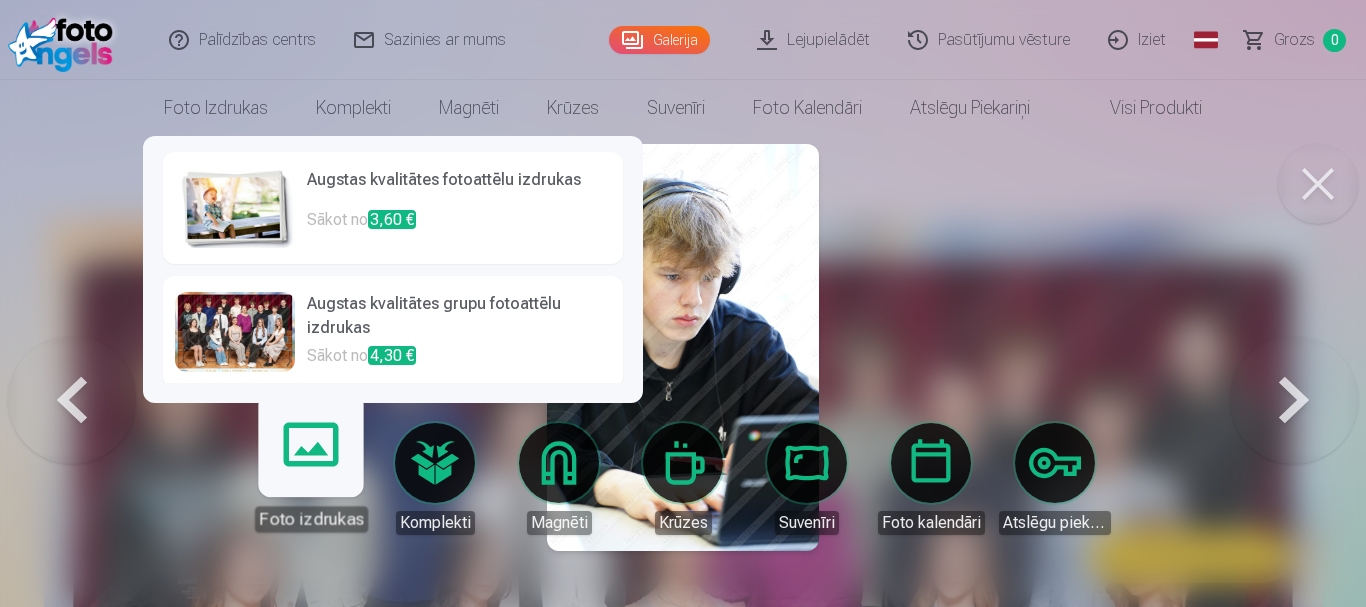 click on "Augstas kvalitātes fotoattēlu izdrukas" at bounding box center [459, 188] 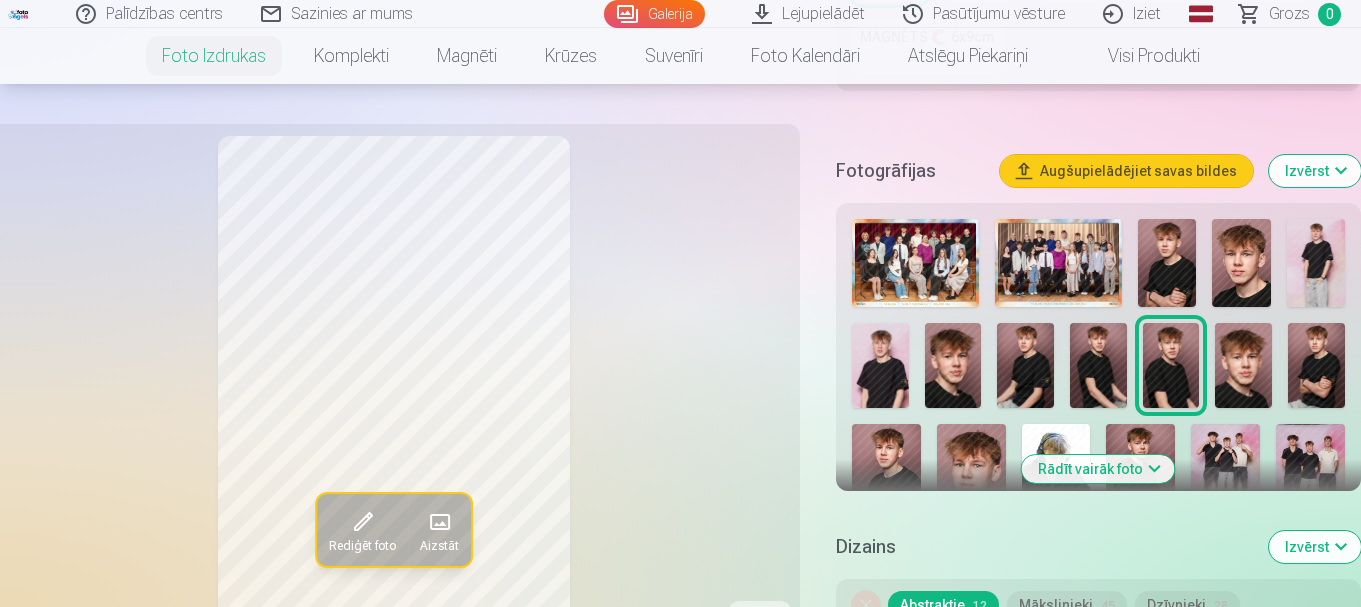 scroll, scrollTop: 600, scrollLeft: 0, axis: vertical 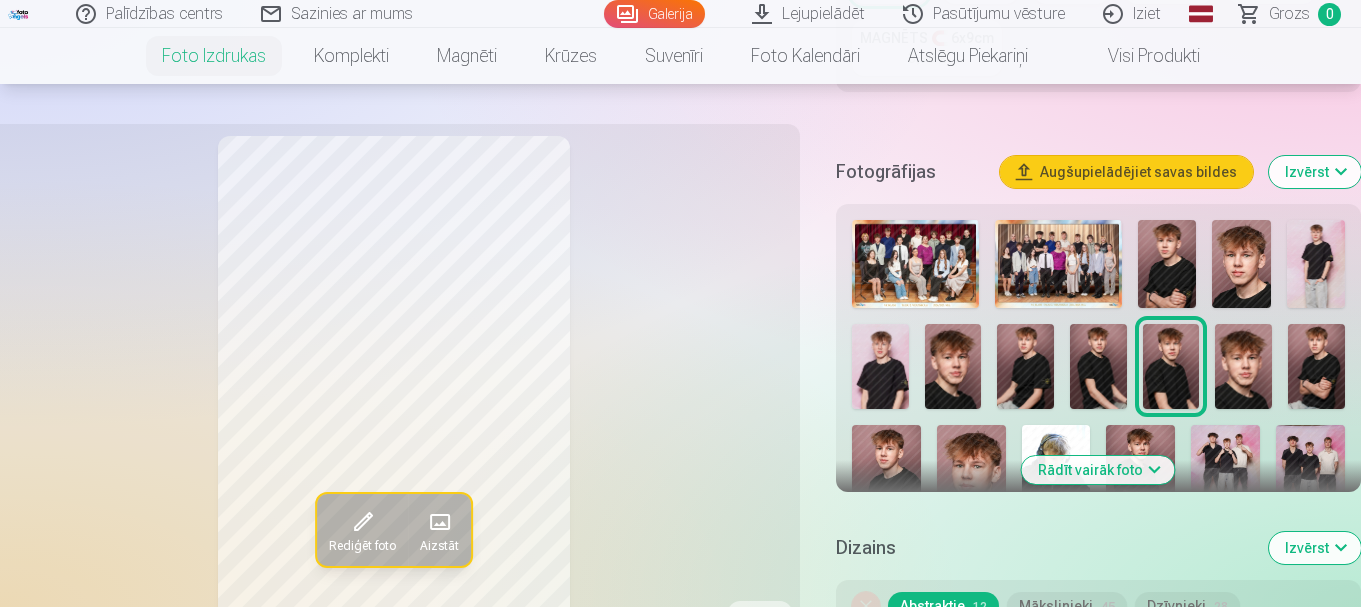 click at bounding box center [1225, 476] 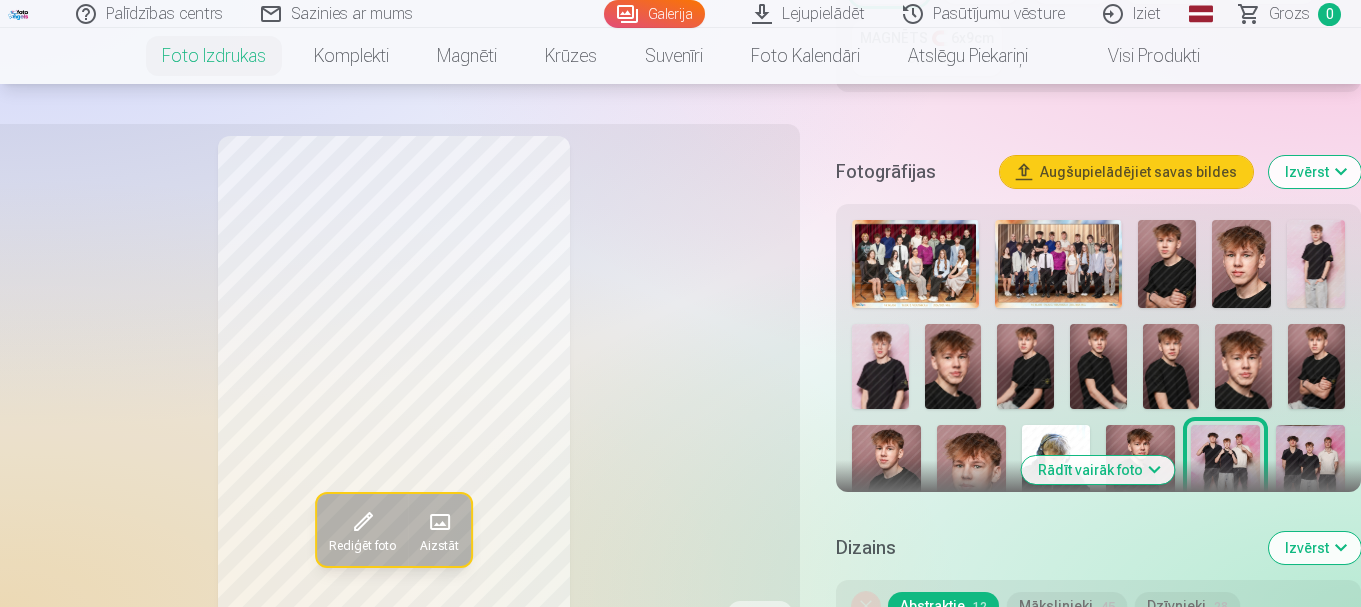 scroll, scrollTop: 800, scrollLeft: 0, axis: vertical 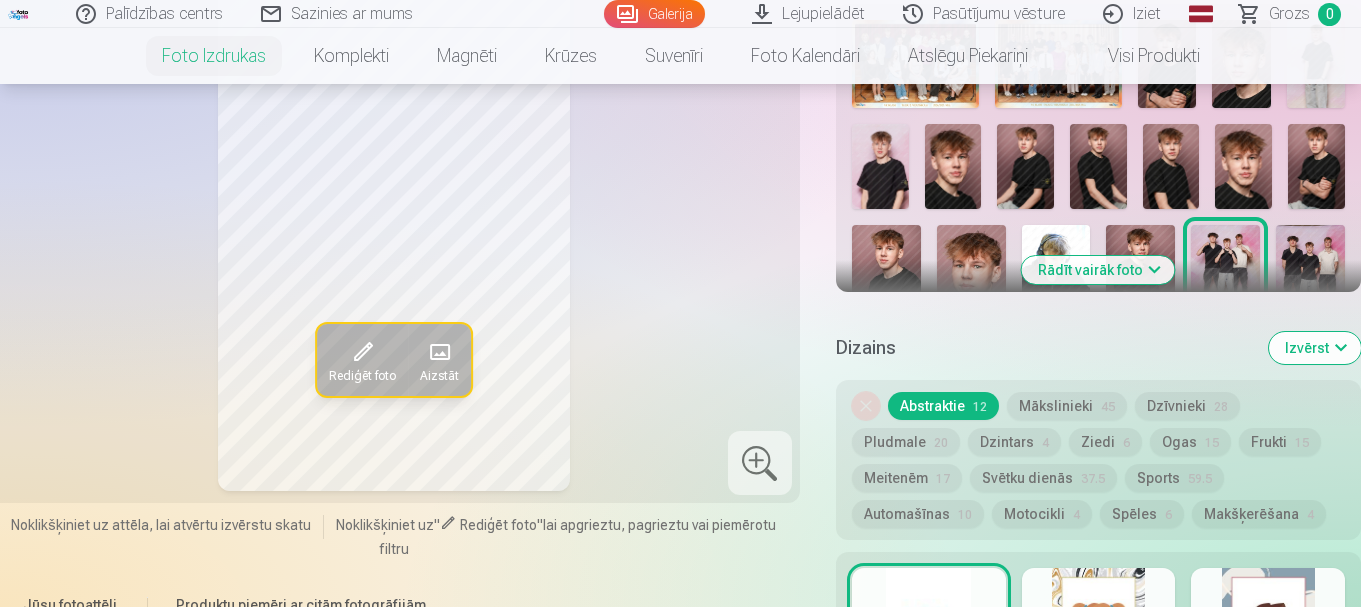 click at bounding box center (1310, 276) 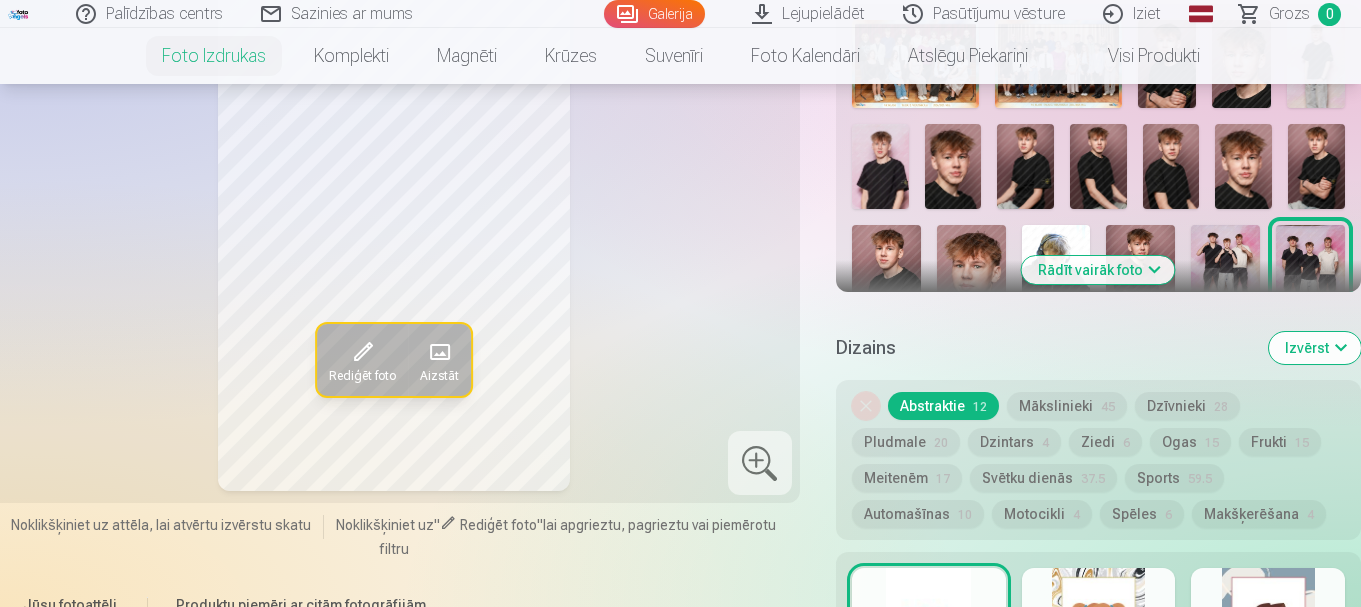 scroll, scrollTop: 600, scrollLeft: 0, axis: vertical 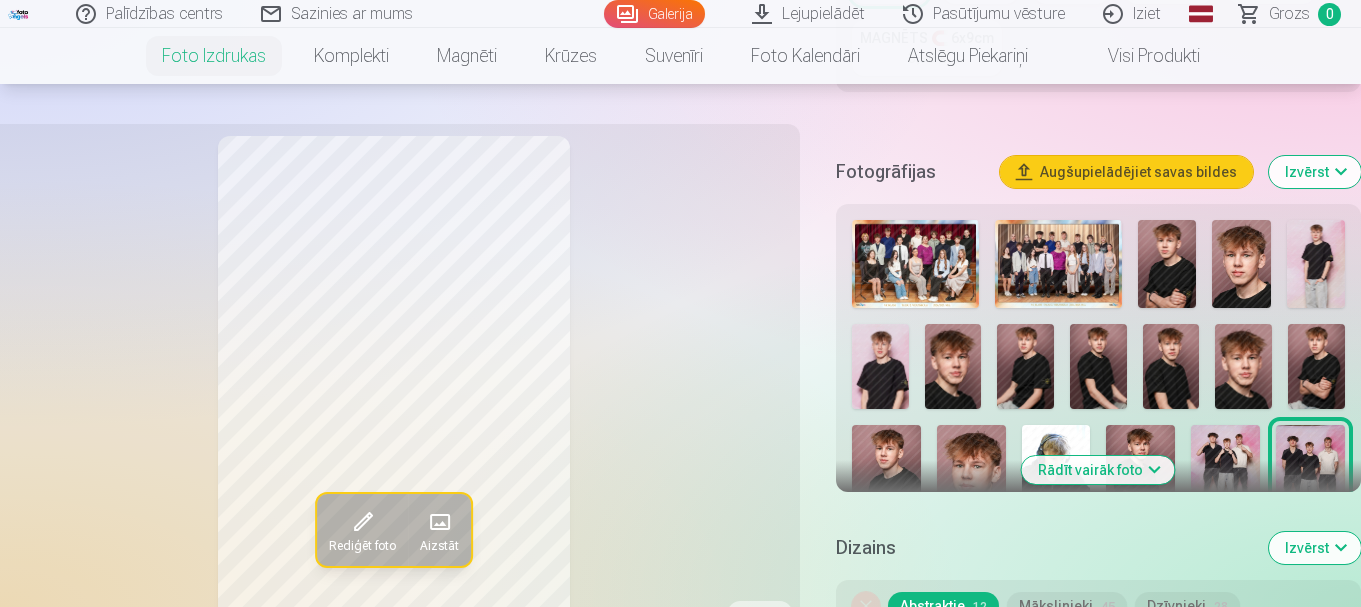 click at bounding box center [1225, 476] 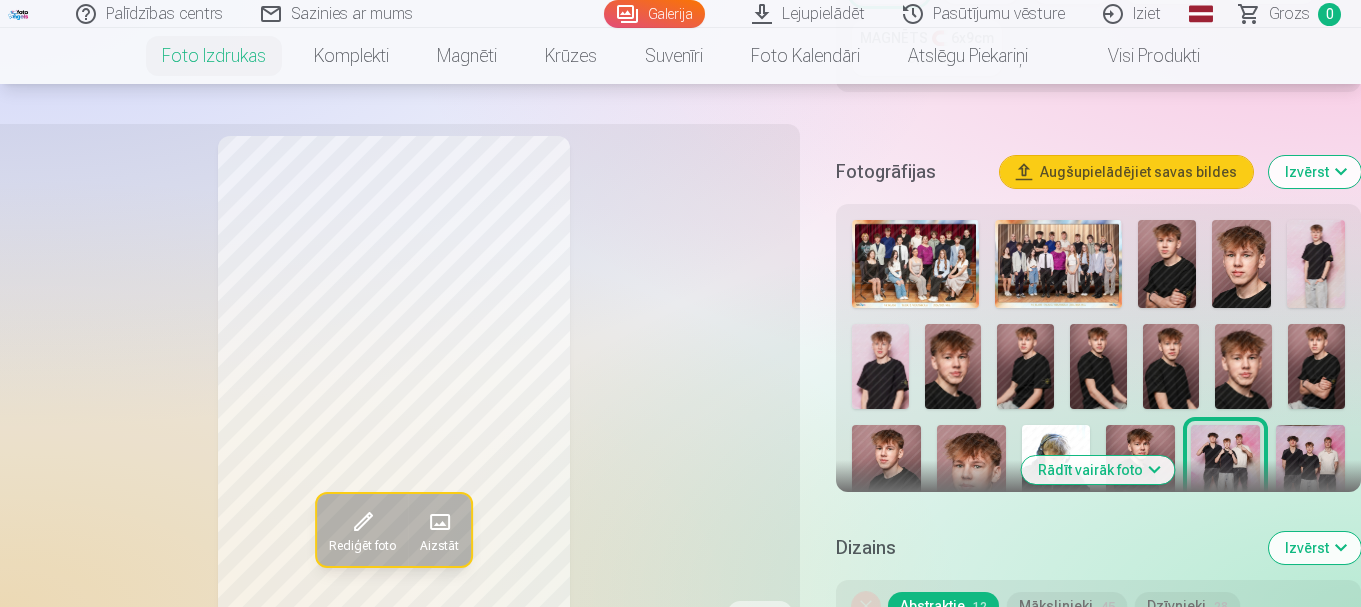 click on "Augšupielādējiet savas bildes" at bounding box center (1126, 172) 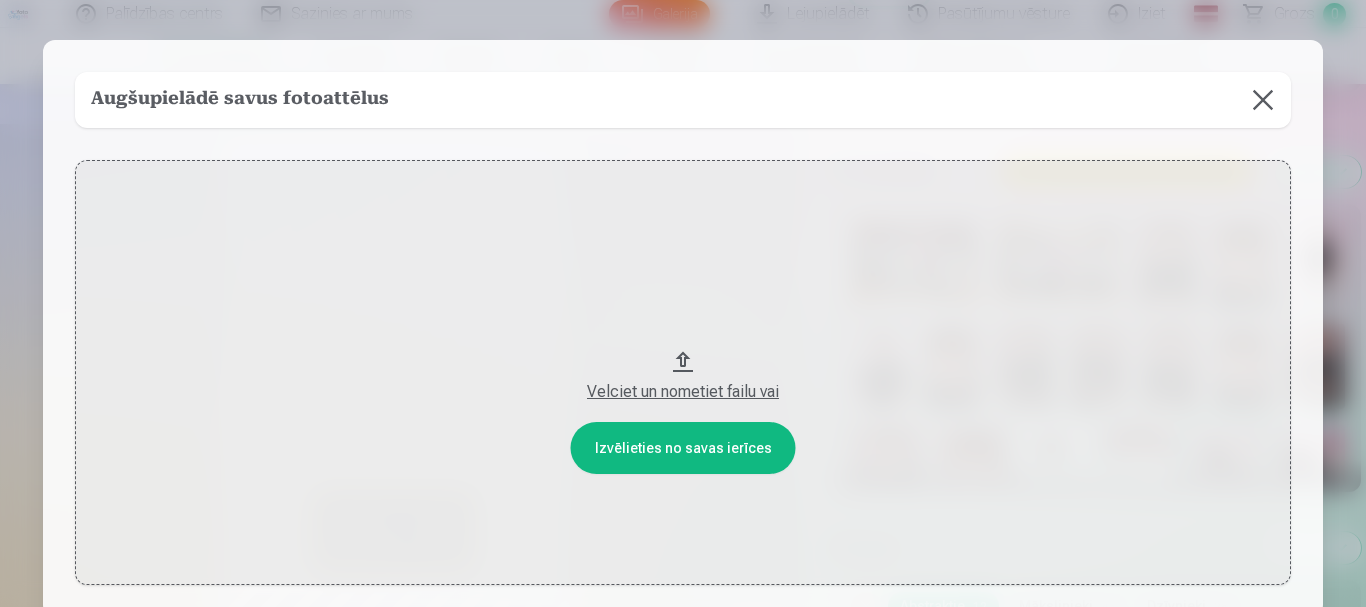 click at bounding box center (1263, 100) 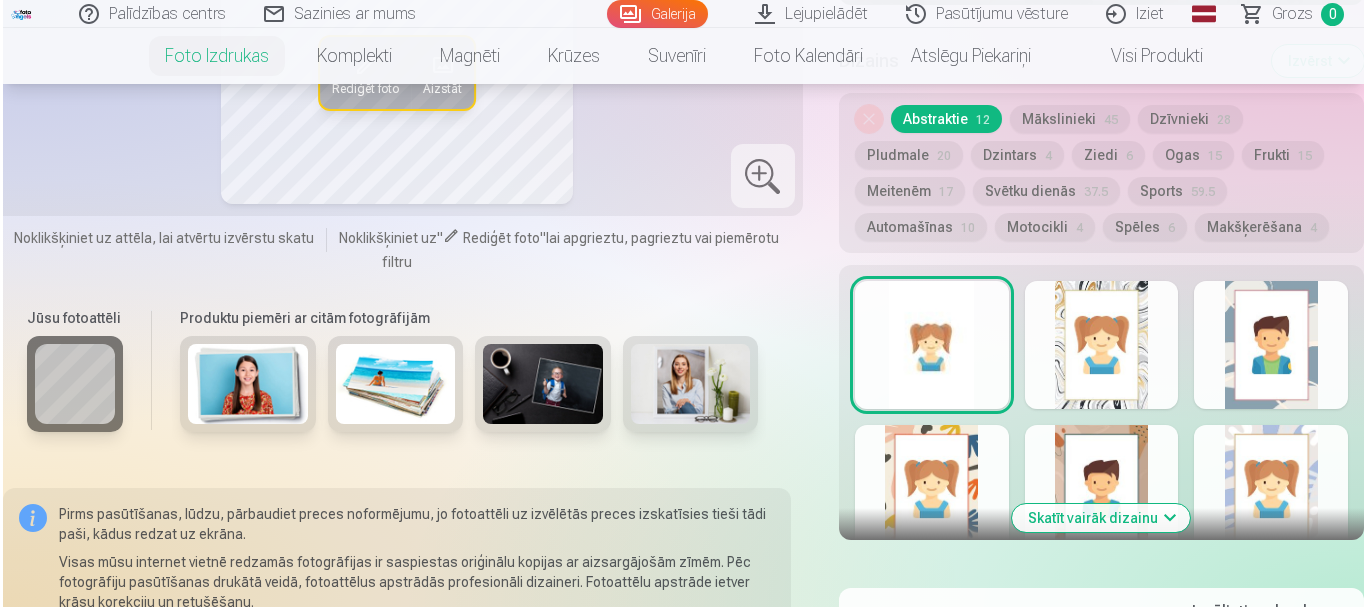scroll, scrollTop: 1200, scrollLeft: 0, axis: vertical 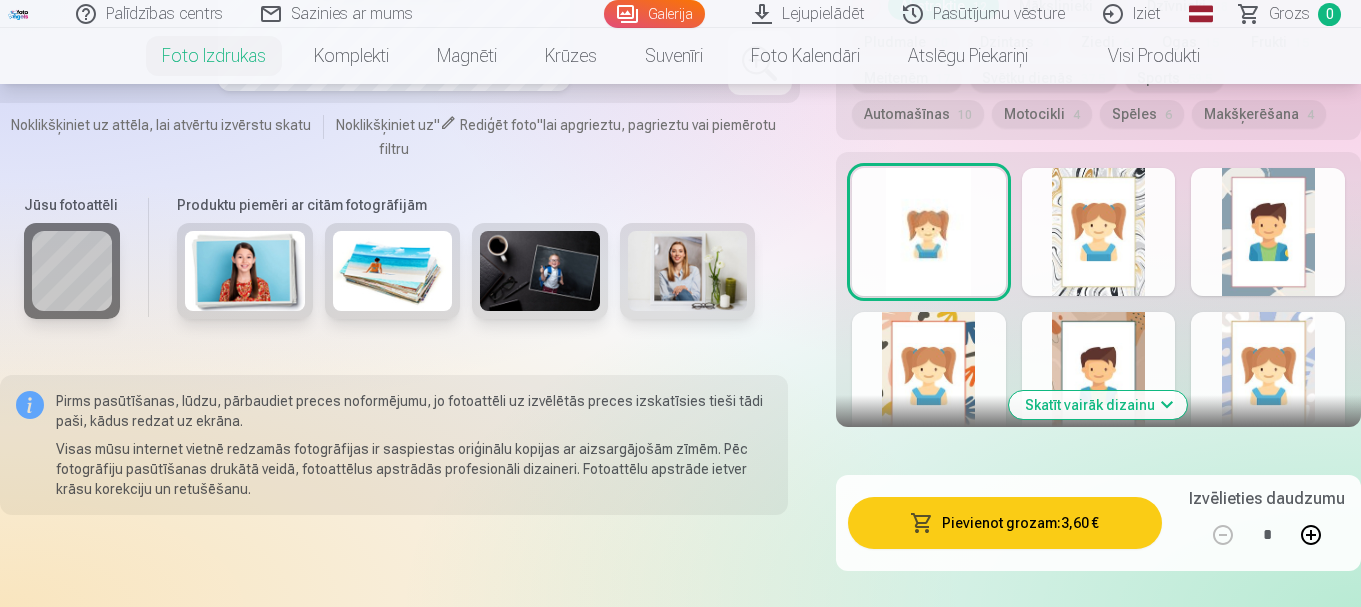 click on "Pievienot grozam :  3,60 €" at bounding box center [1005, 523] 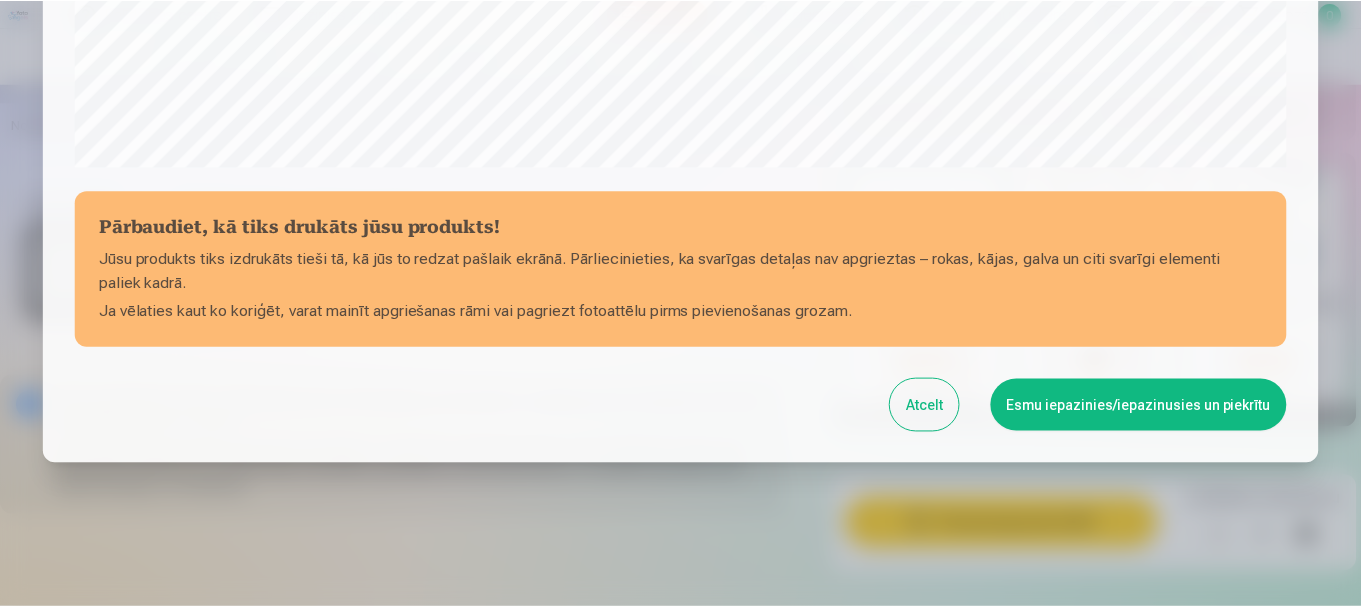 scroll, scrollTop: 833, scrollLeft: 0, axis: vertical 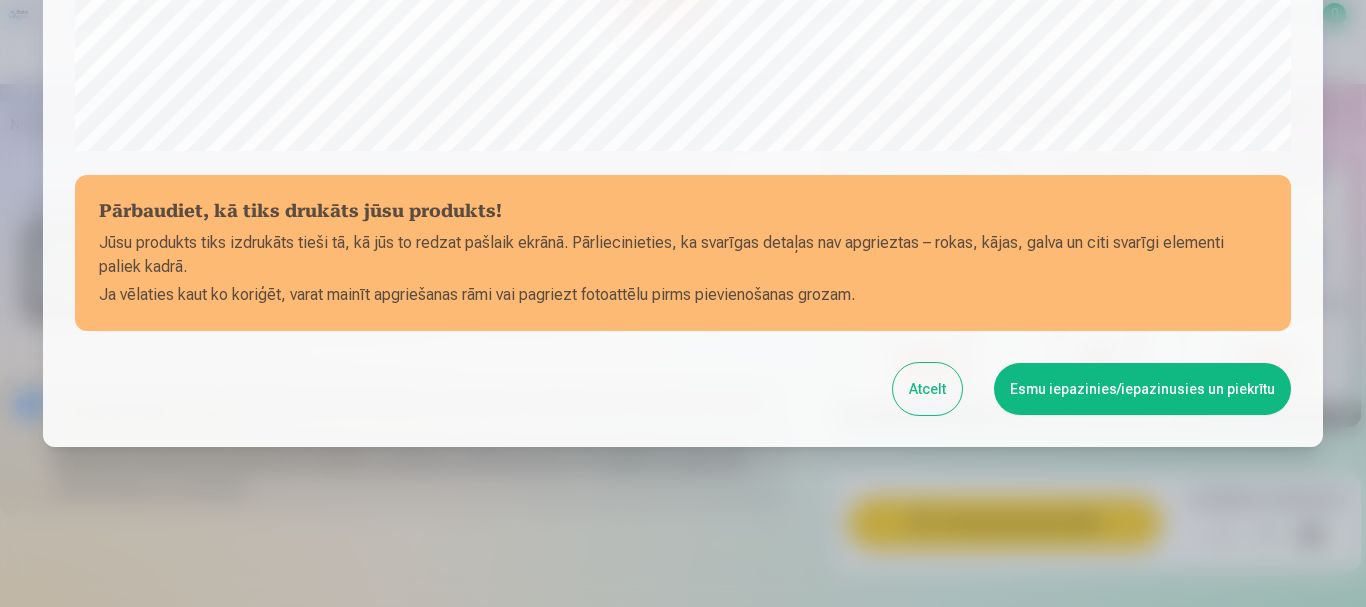 click on "Esmu iepazinies/iepazinusies un piekrītu" at bounding box center [1142, 389] 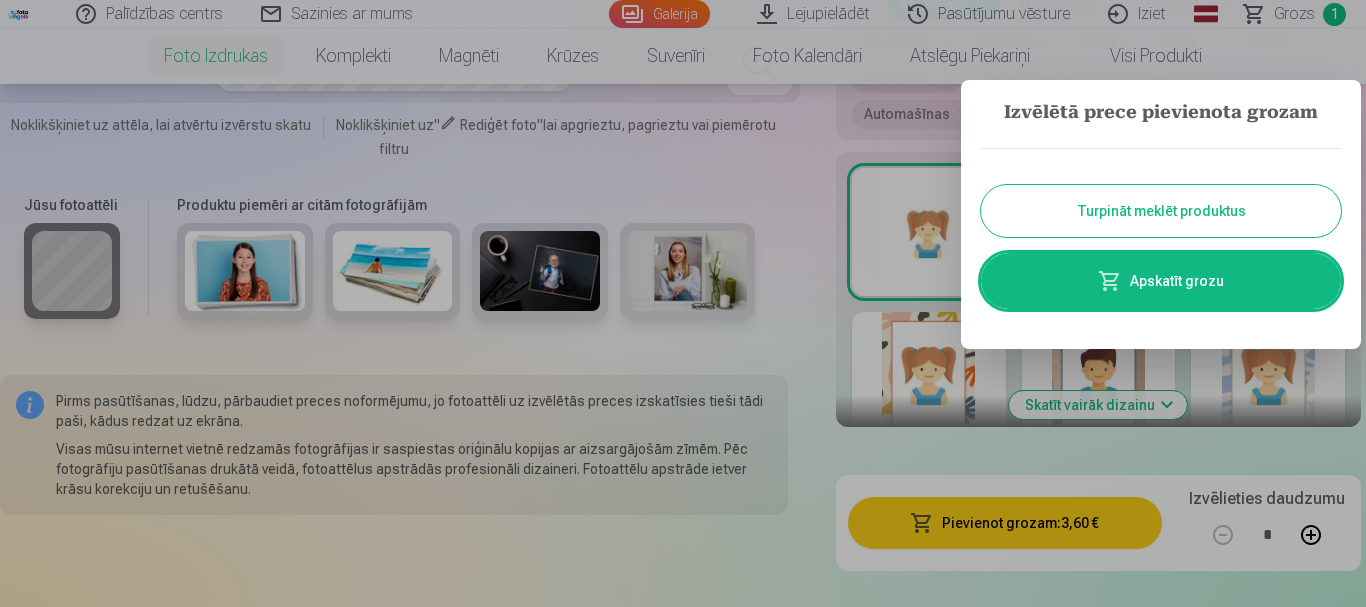 click at bounding box center (683, 303) 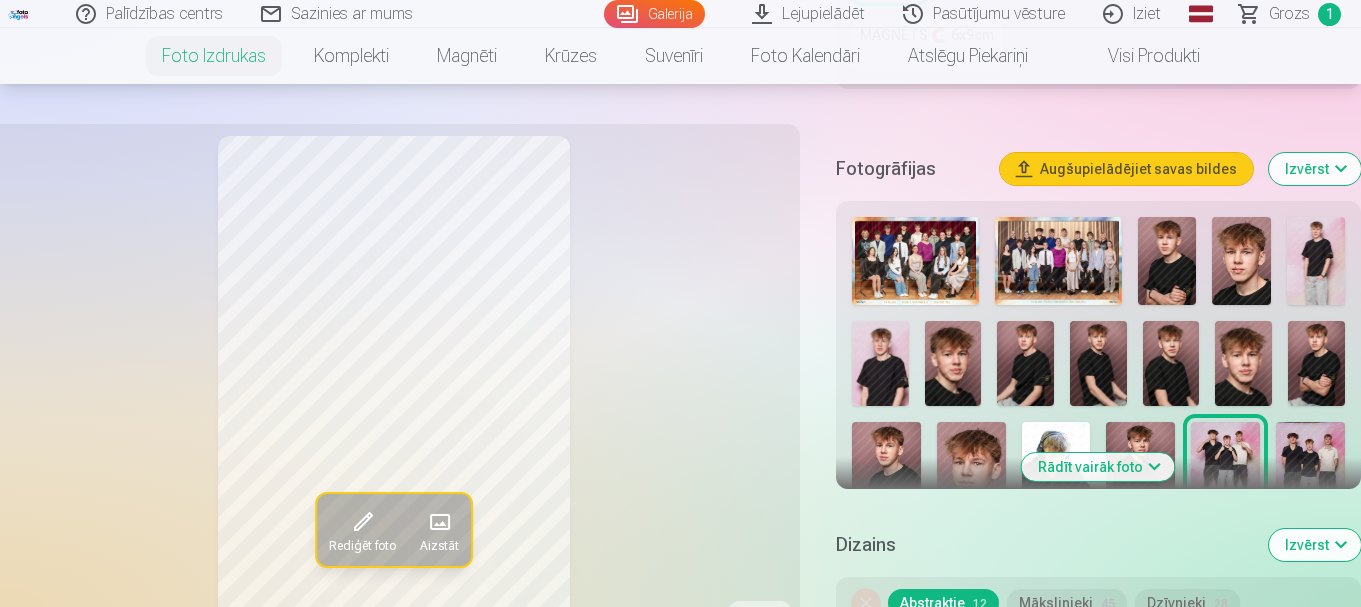 scroll, scrollTop: 600, scrollLeft: 0, axis: vertical 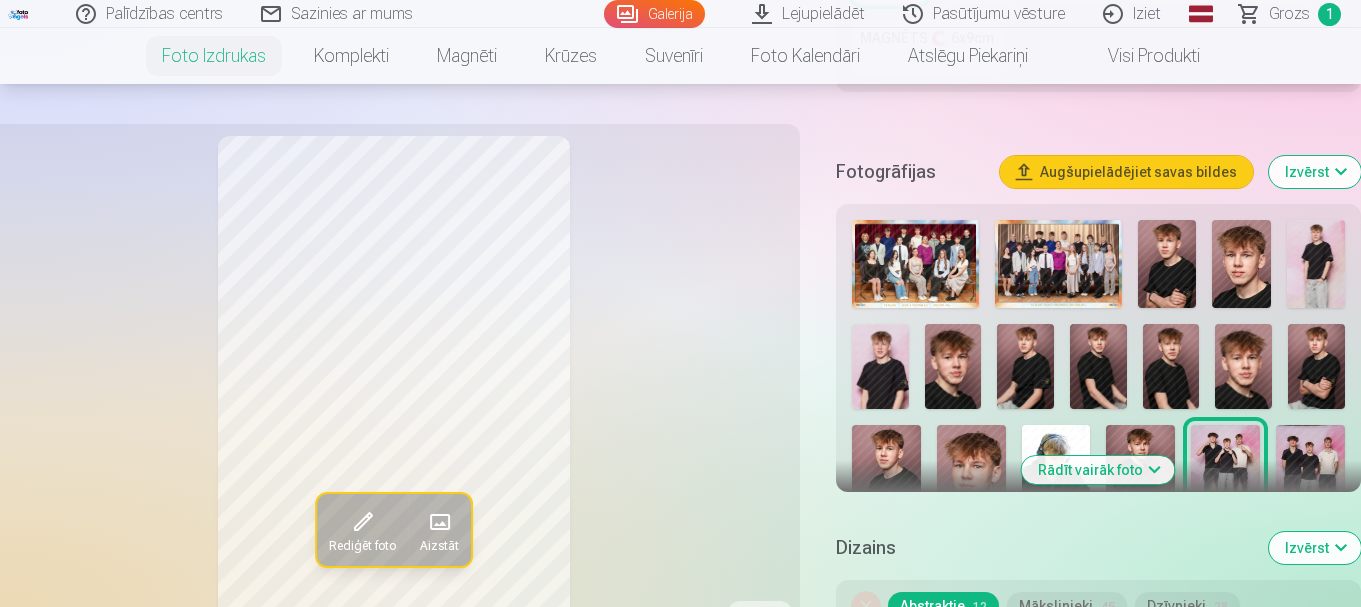 click on "Rādīt vairāk foto" at bounding box center [1098, 470] 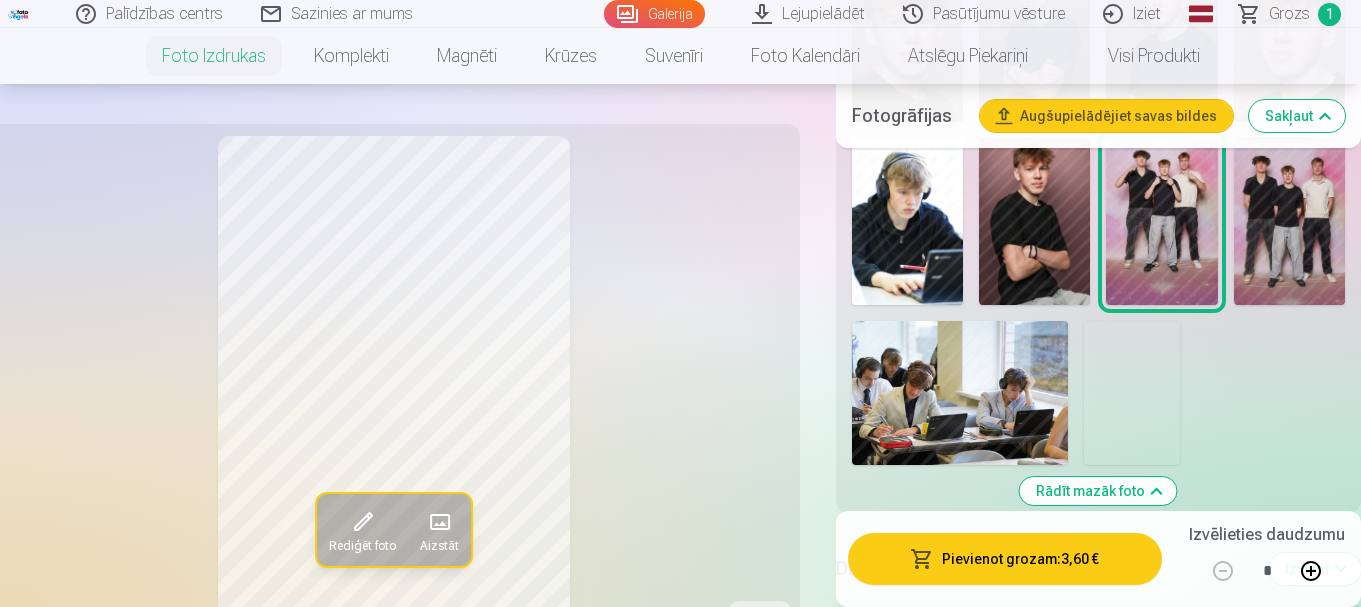 scroll, scrollTop: 1400, scrollLeft: 0, axis: vertical 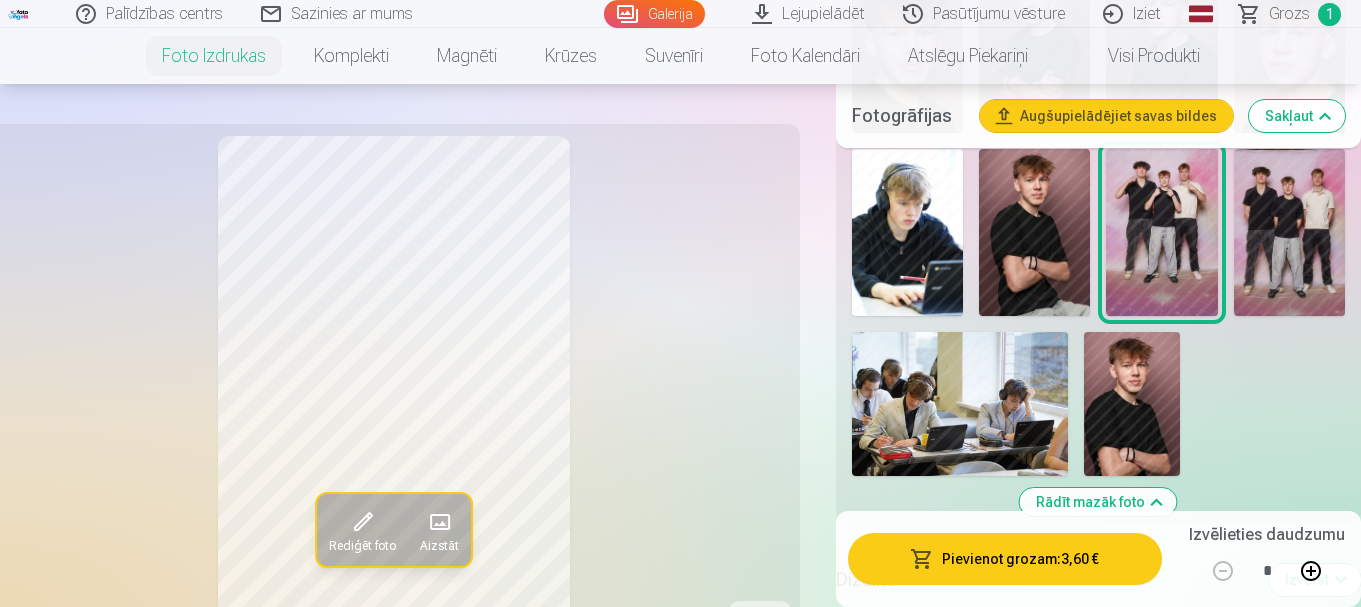 click at bounding box center (960, 404) 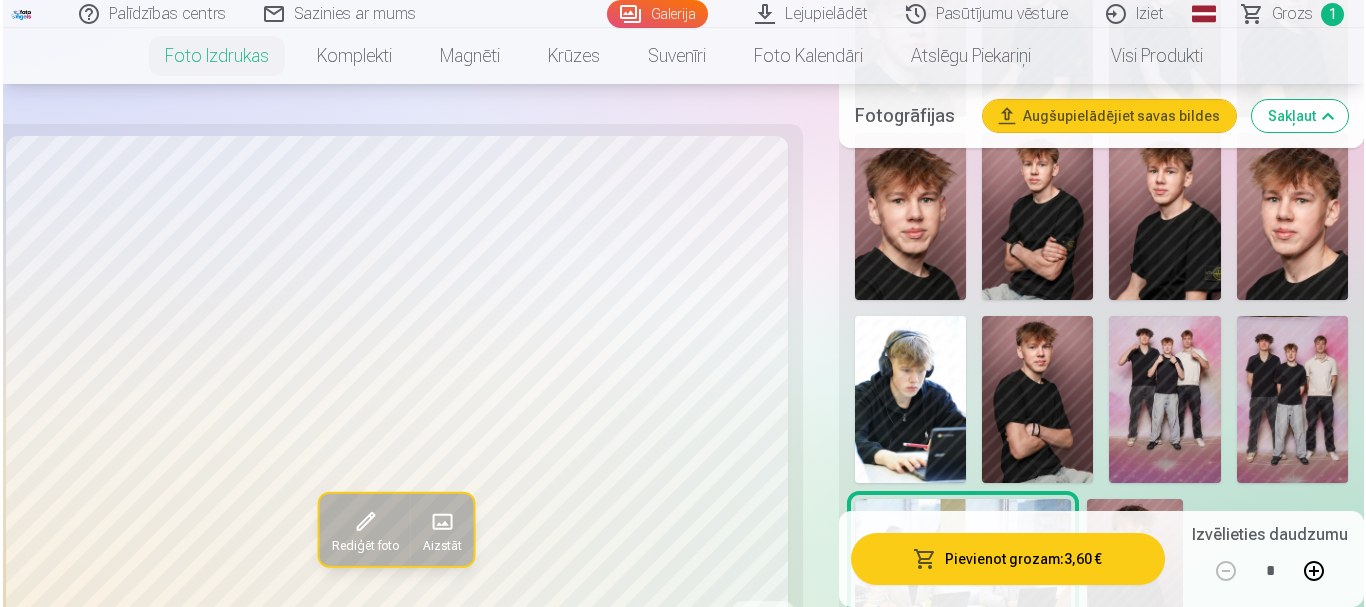 scroll, scrollTop: 1200, scrollLeft: 0, axis: vertical 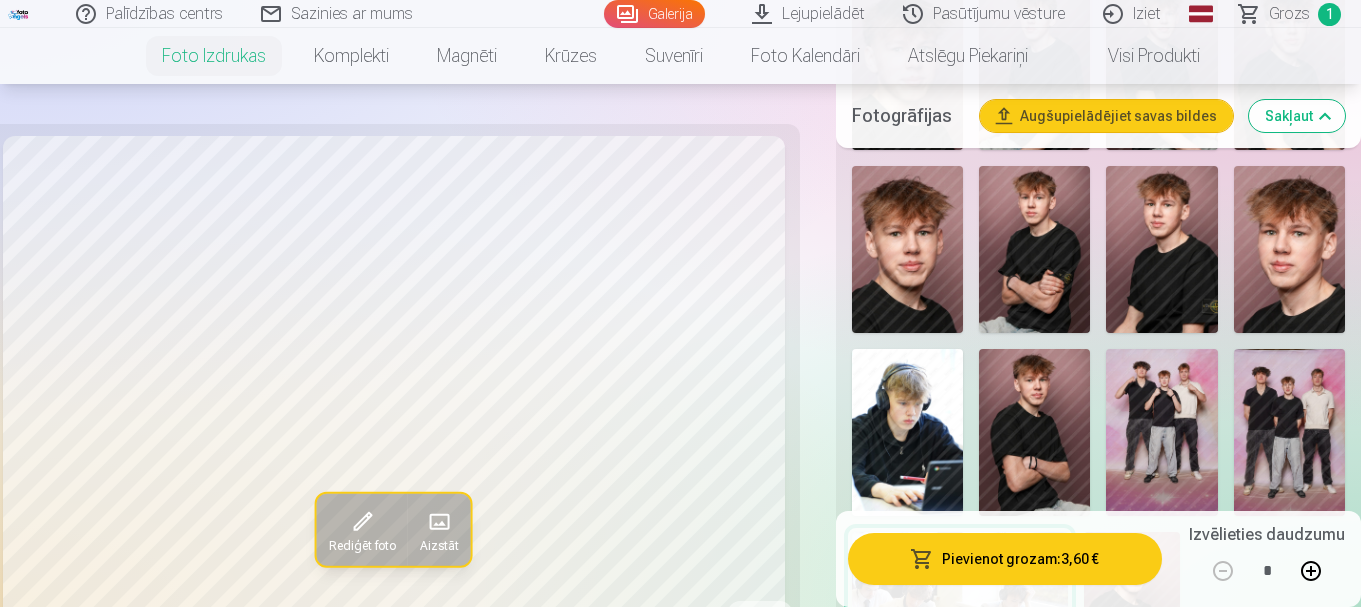 click at bounding box center [1098, 148] 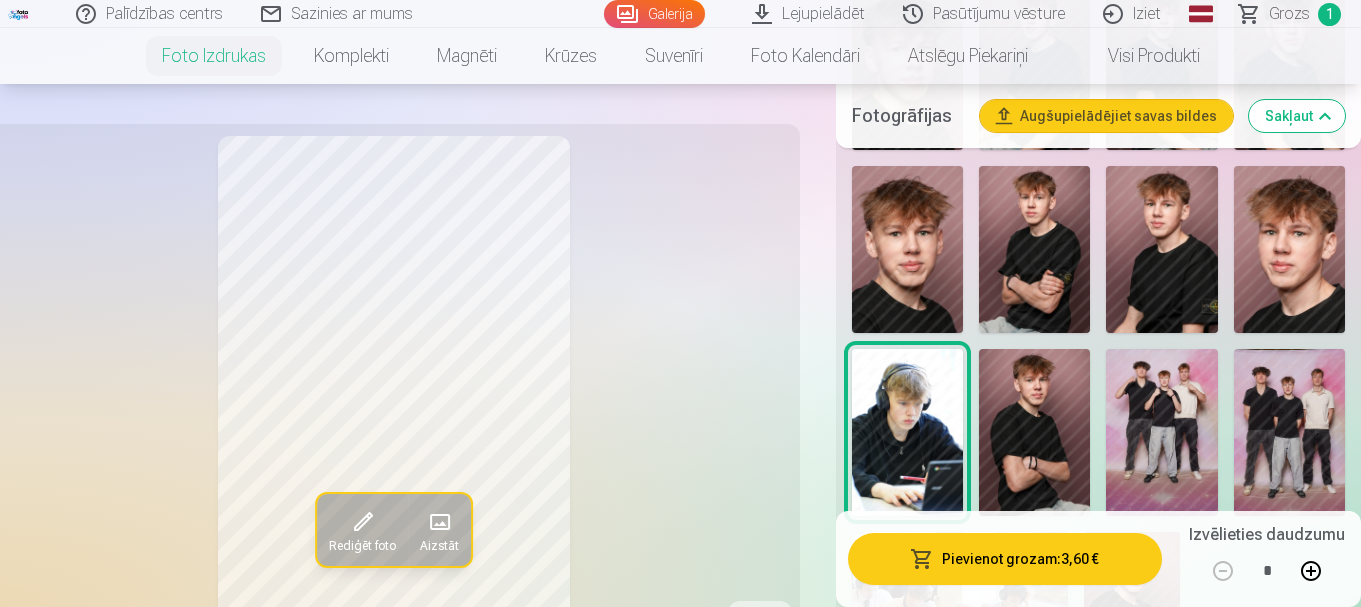 click on "Pievienot grozam :  3,60 €" at bounding box center [1005, 559] 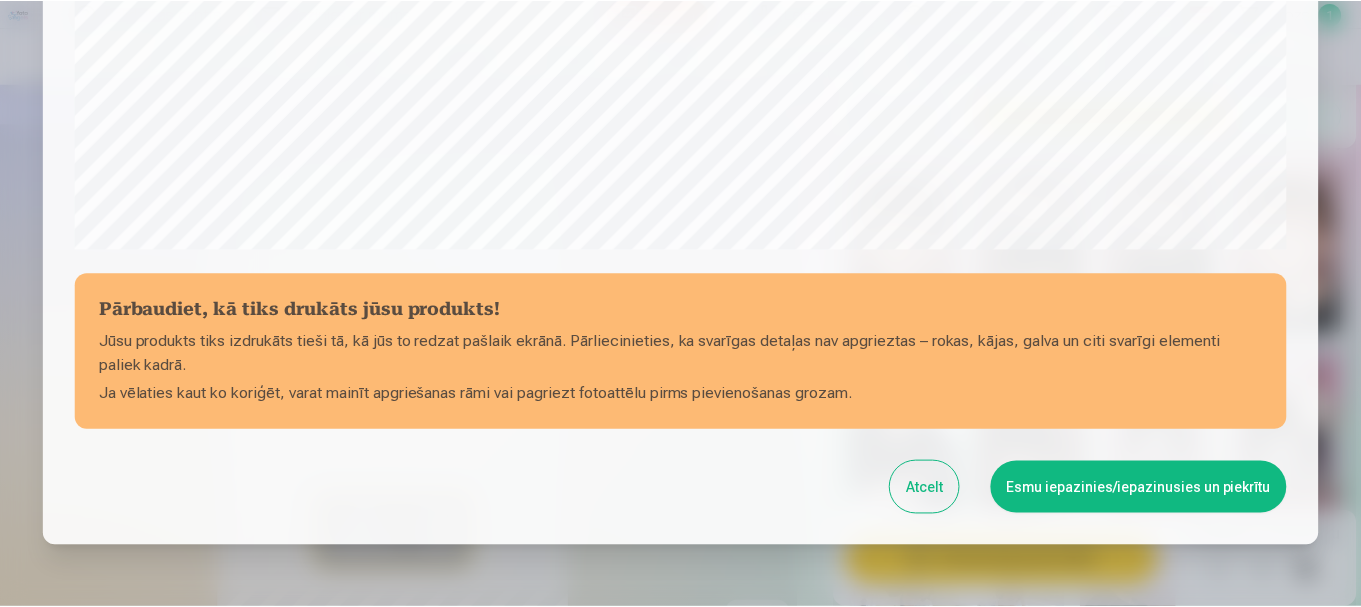 scroll, scrollTop: 833, scrollLeft: 0, axis: vertical 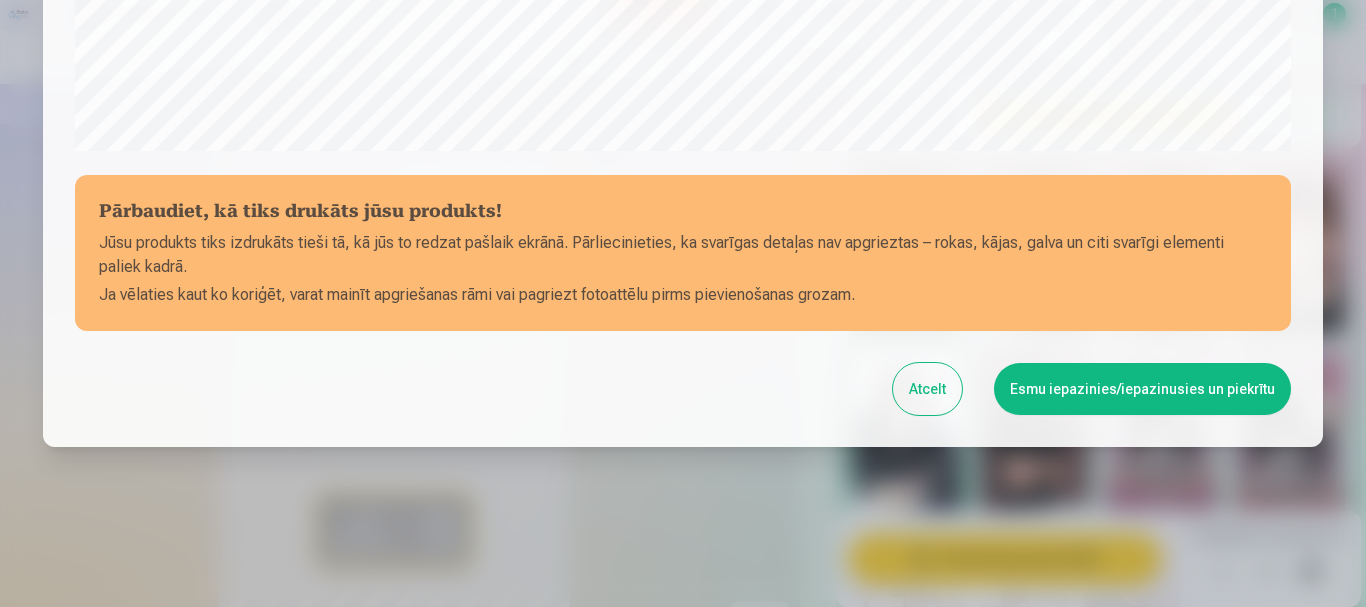 click on "Esmu iepazinies/iepazinusies un piekrītu" at bounding box center [1142, 389] 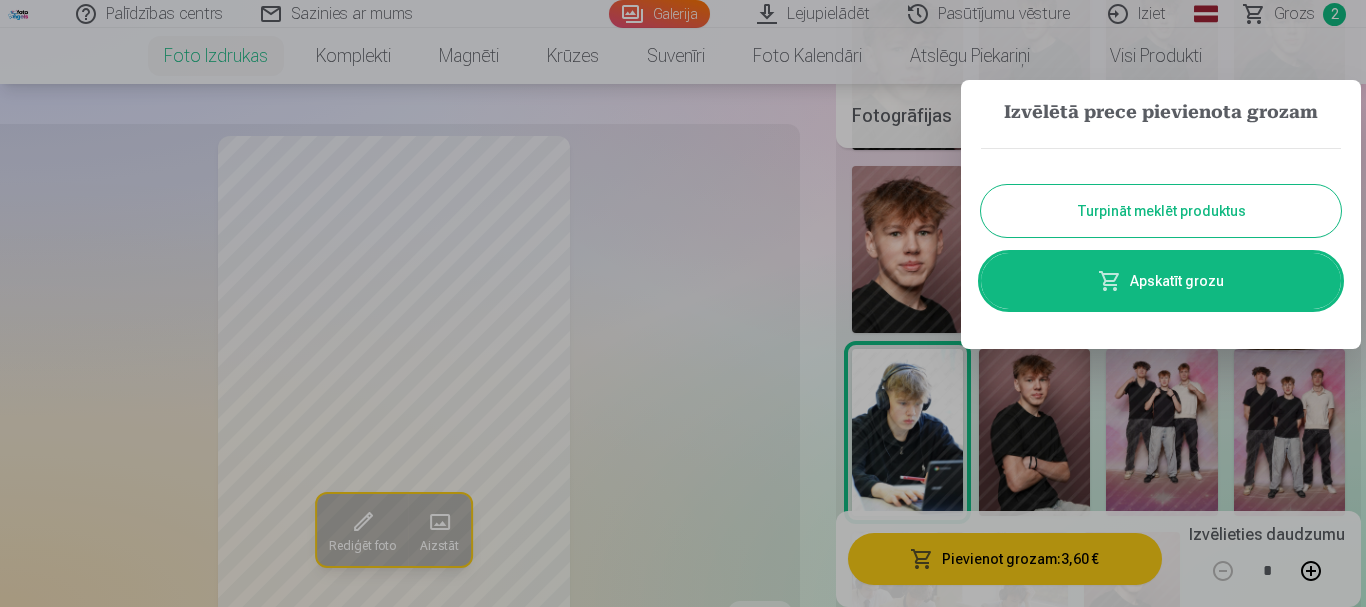 click on "Turpināt meklēt produktus" at bounding box center (1161, 211) 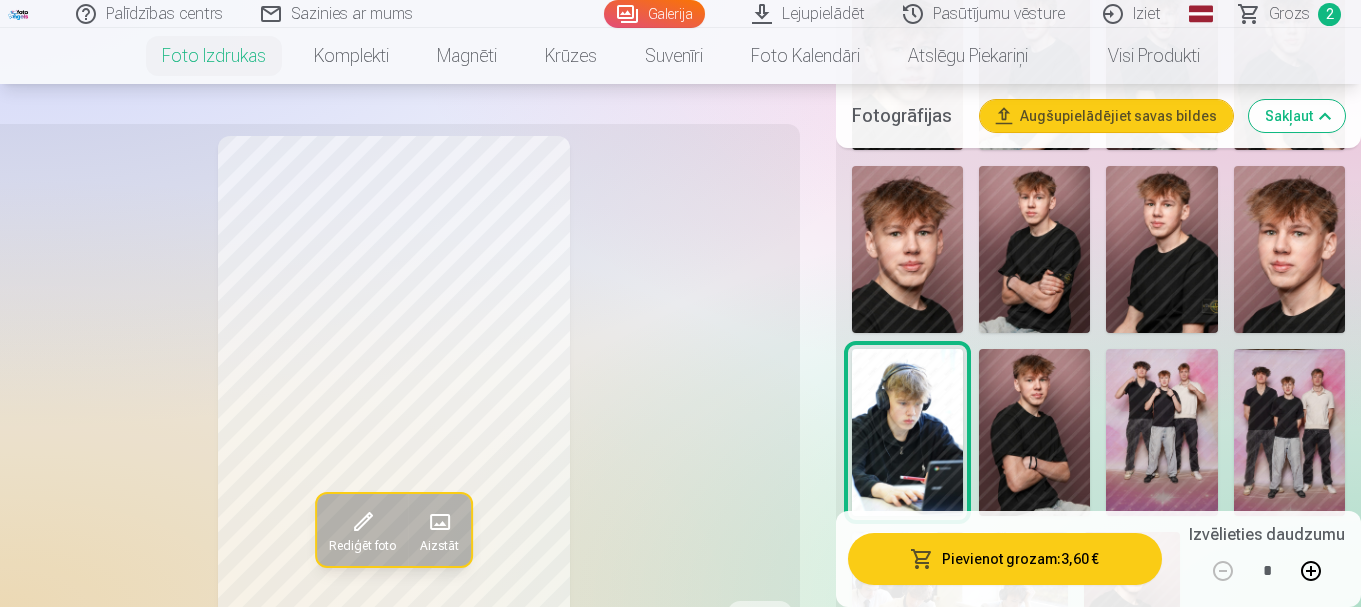 click at bounding box center [1034, 249] 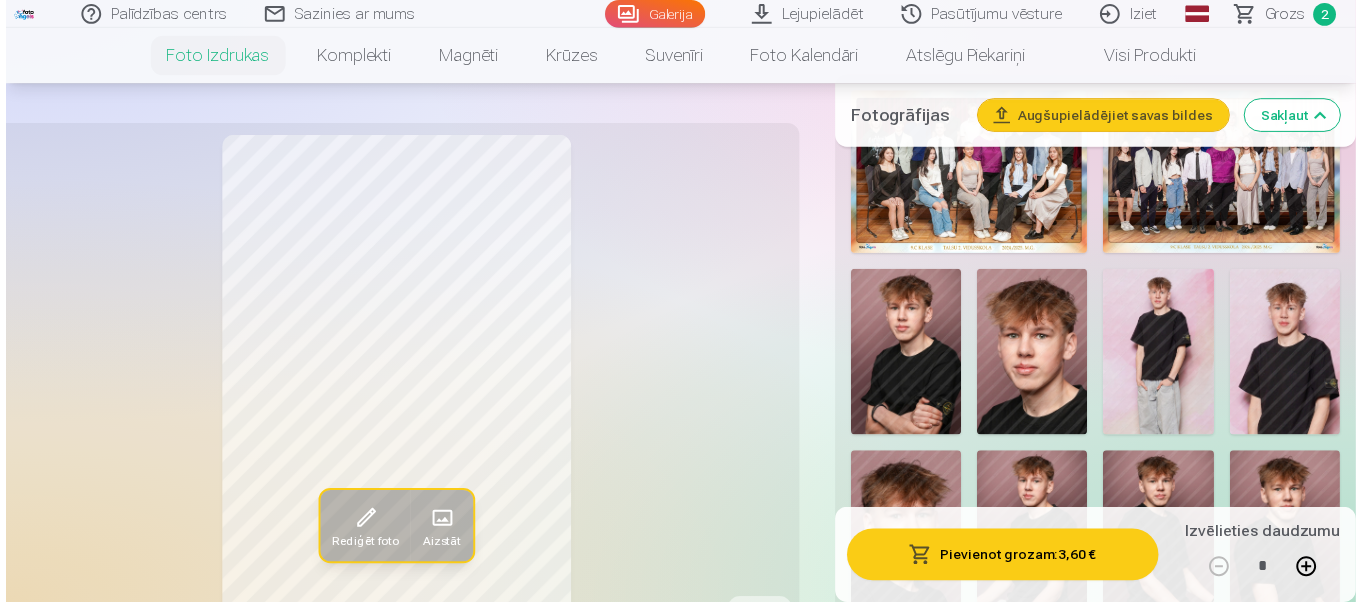 scroll, scrollTop: 600, scrollLeft: 0, axis: vertical 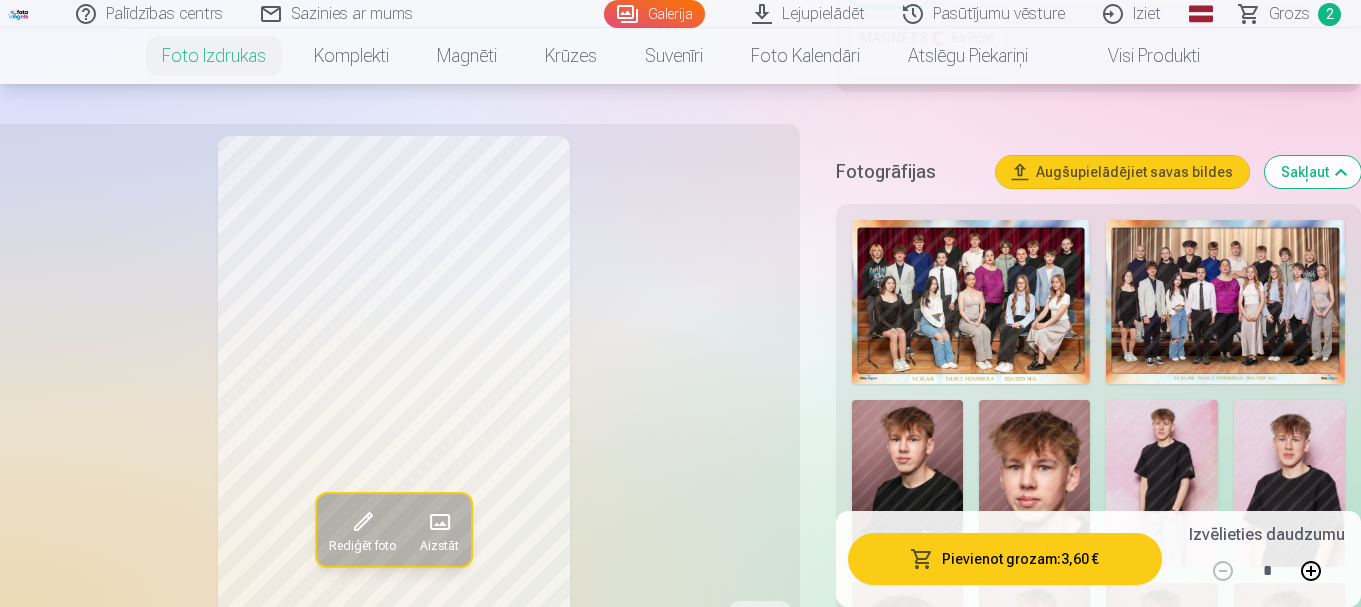 click at bounding box center (1225, 302) 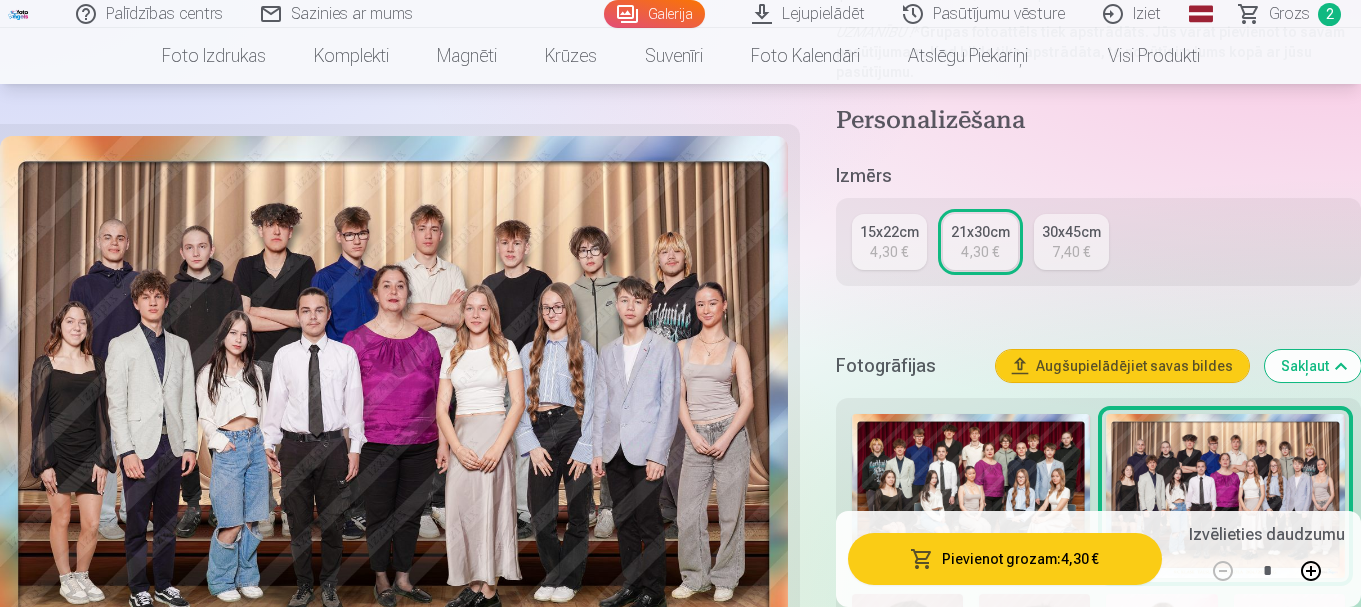 scroll, scrollTop: 400, scrollLeft: 0, axis: vertical 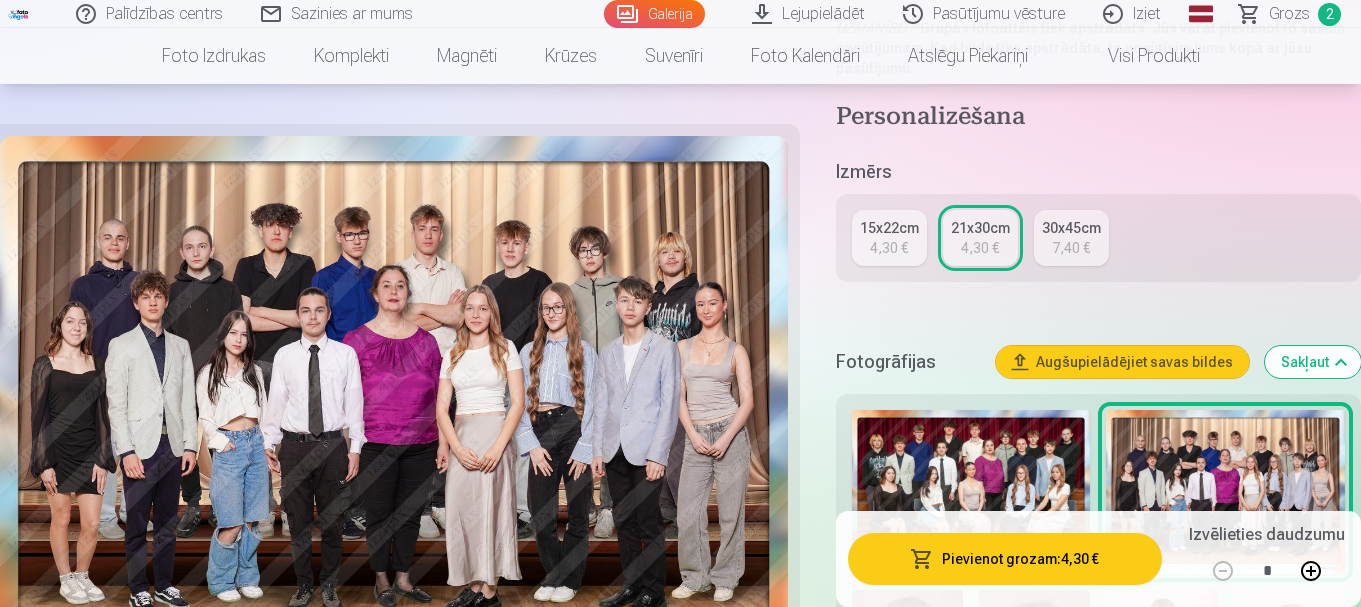 click on "Pievienot grozam :  4,30 €" at bounding box center [1005, 559] 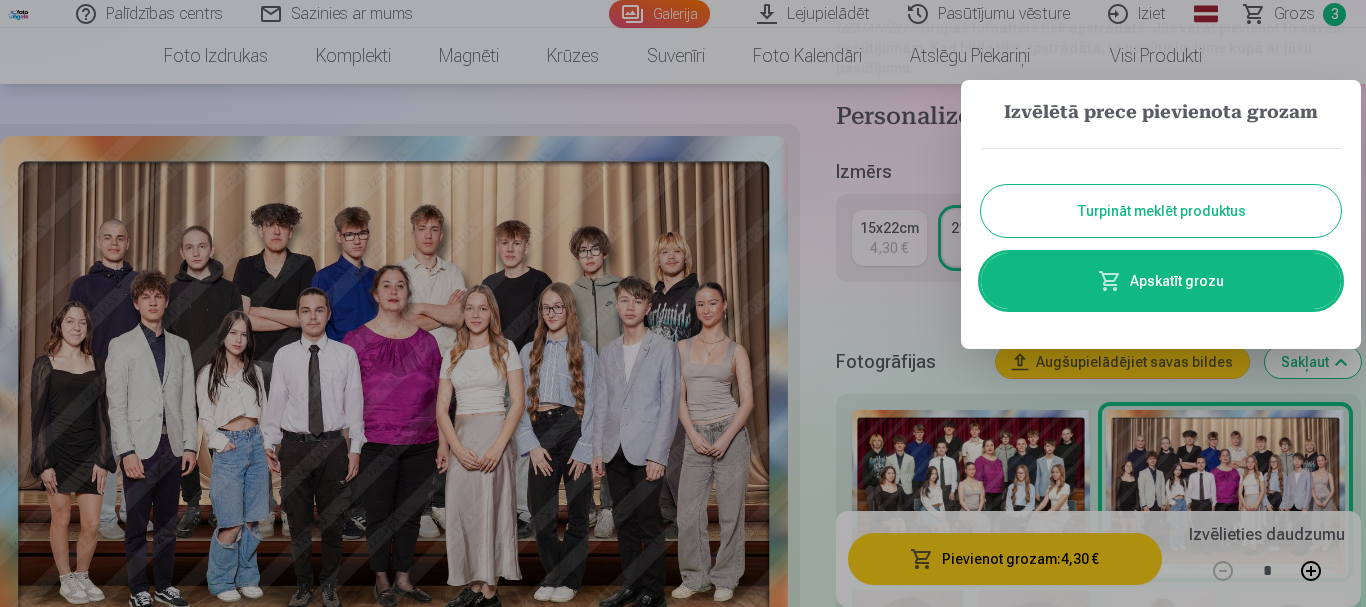click on "Turpināt meklēt produktus" at bounding box center (1161, 211) 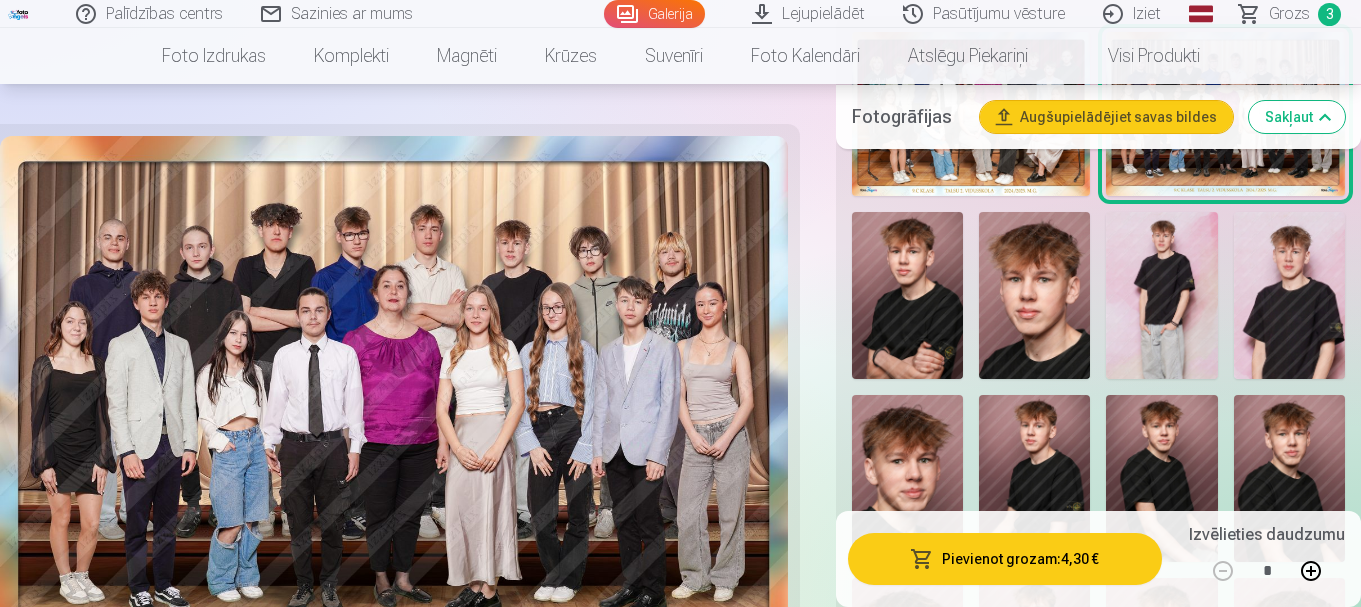 scroll, scrollTop: 700, scrollLeft: 0, axis: vertical 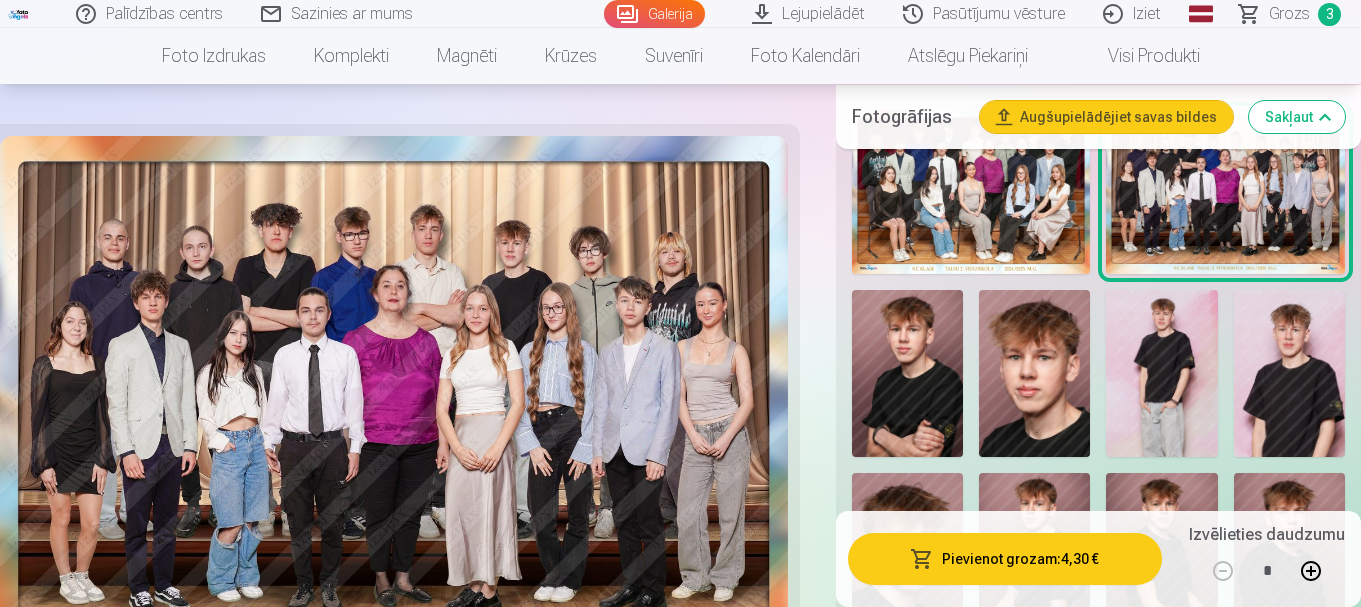 click at bounding box center [1161, 373] 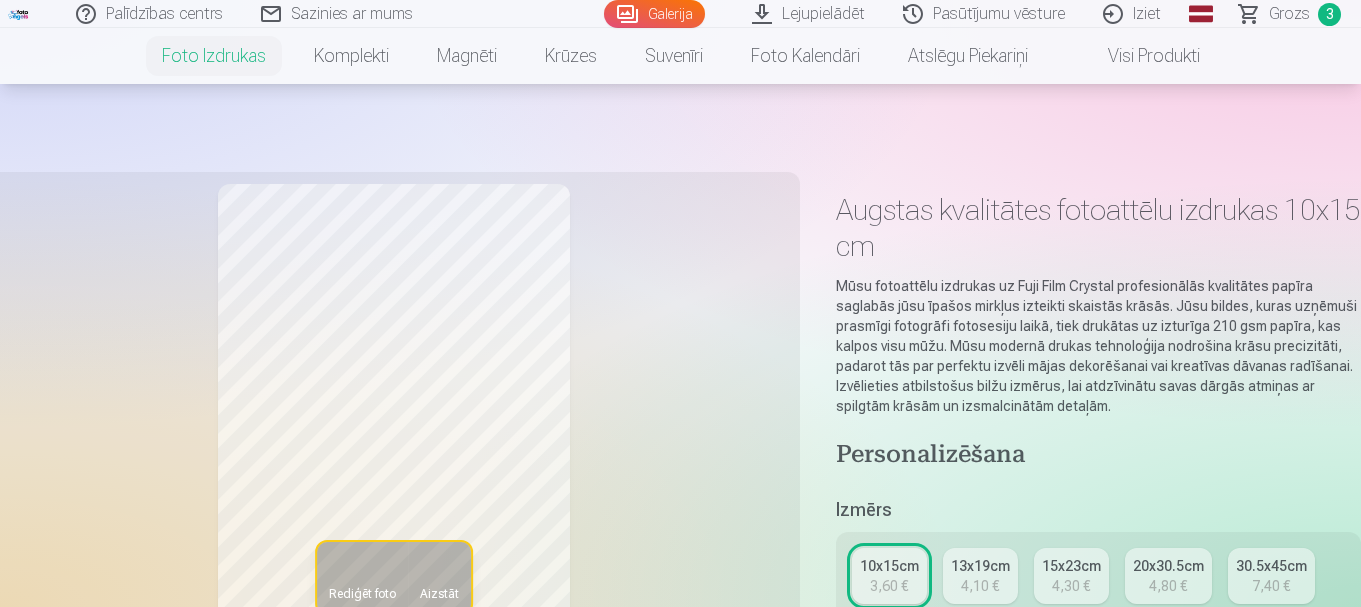 scroll, scrollTop: 200, scrollLeft: 0, axis: vertical 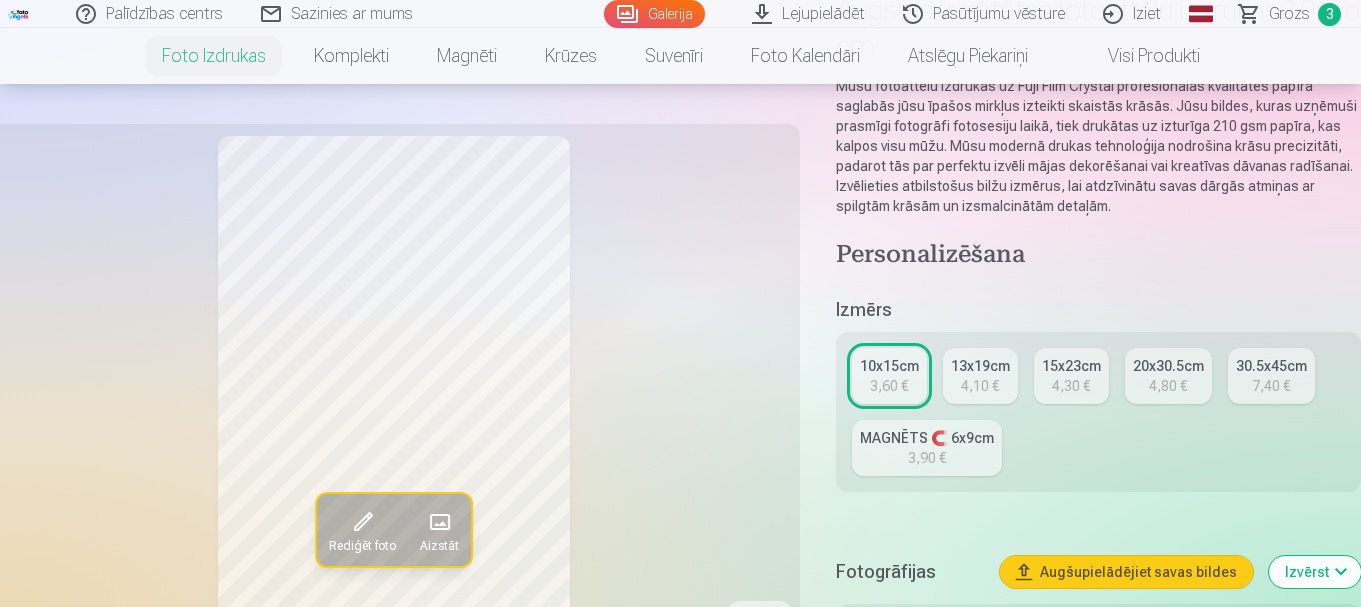 click on "MAGNĒTS 🧲 6x9cm" at bounding box center [927, 438] 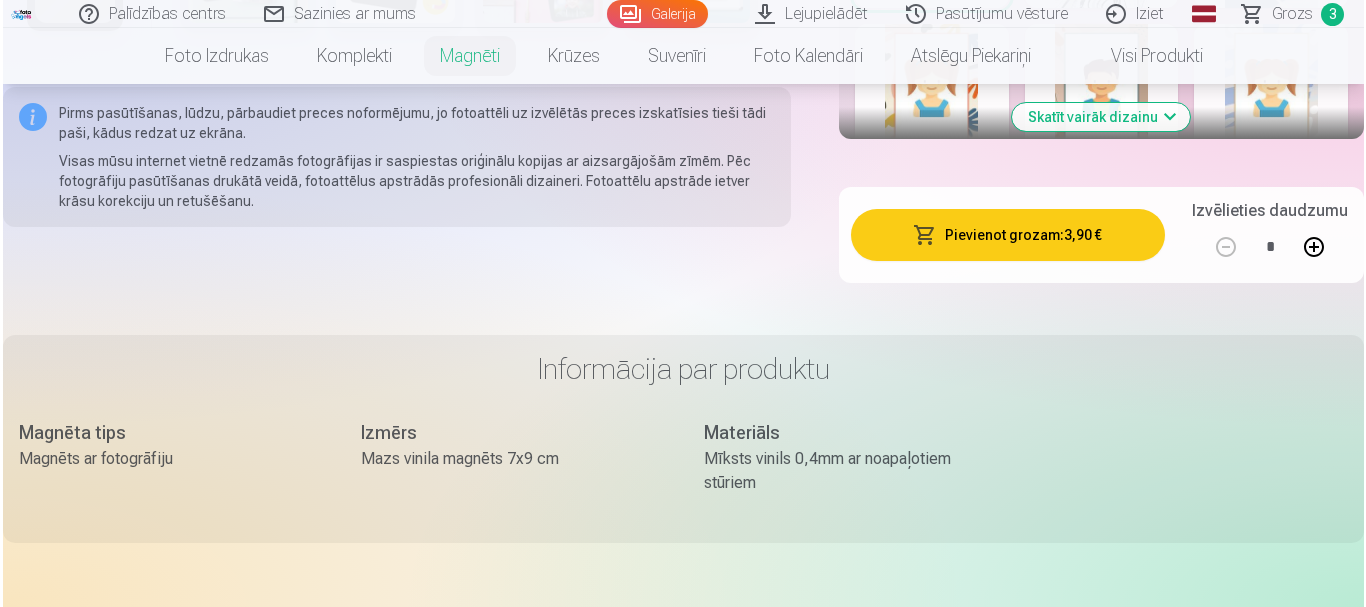 scroll, scrollTop: 1500, scrollLeft: 0, axis: vertical 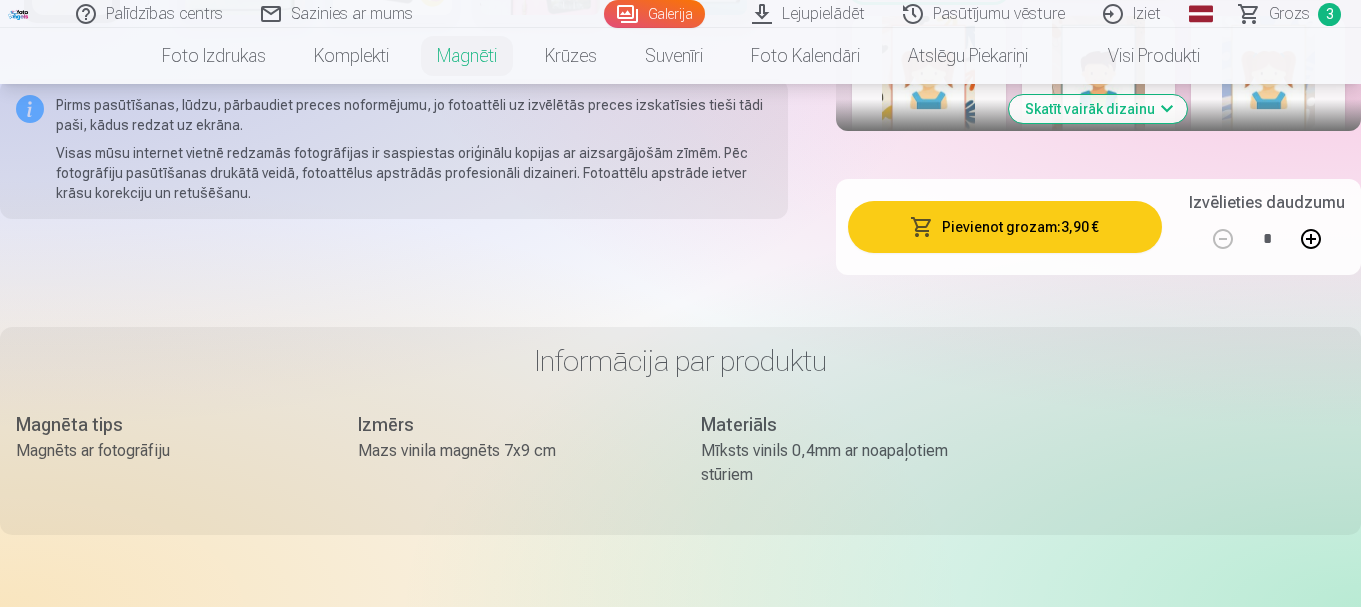 click on "Pievienot grozam :  3,90 €" at bounding box center [1005, 227] 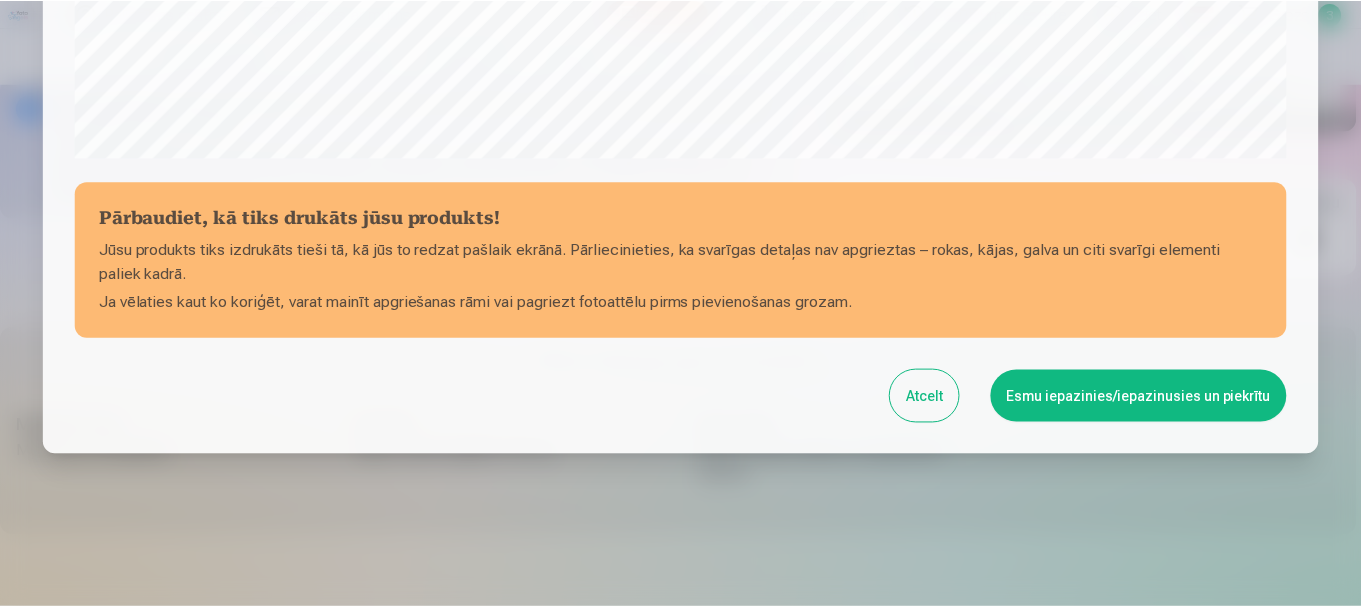 scroll, scrollTop: 833, scrollLeft: 0, axis: vertical 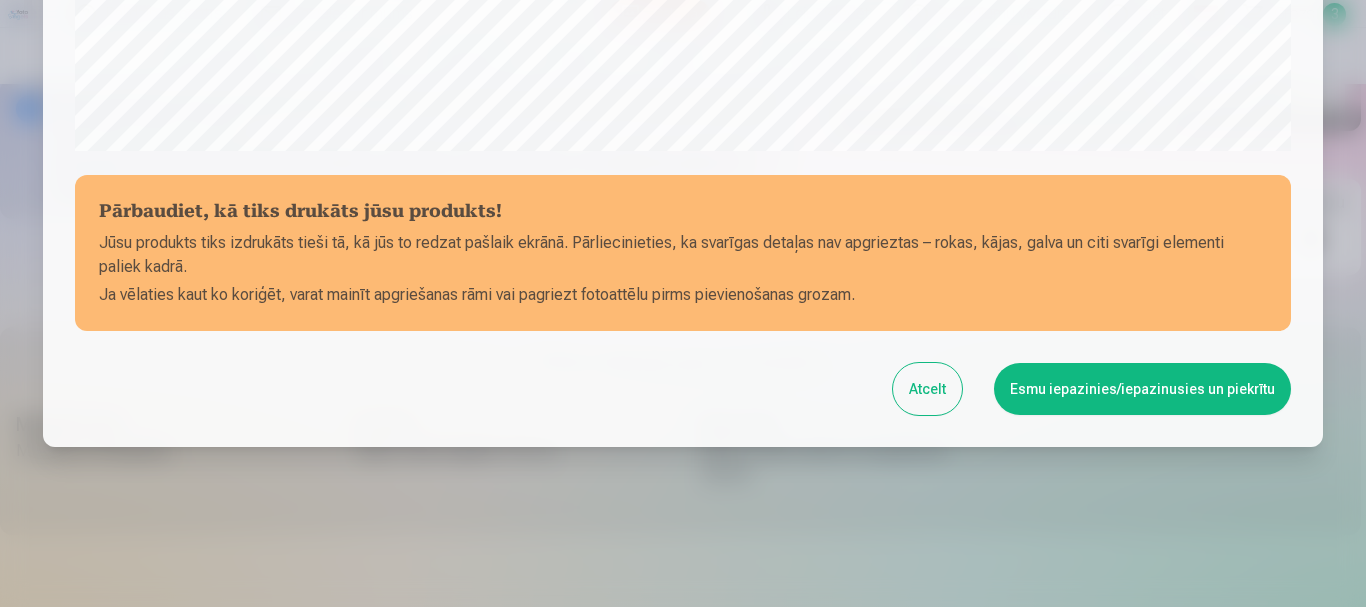 click on "Esmu iepazinies/iepazinusies un piekrītu" at bounding box center (1142, 389) 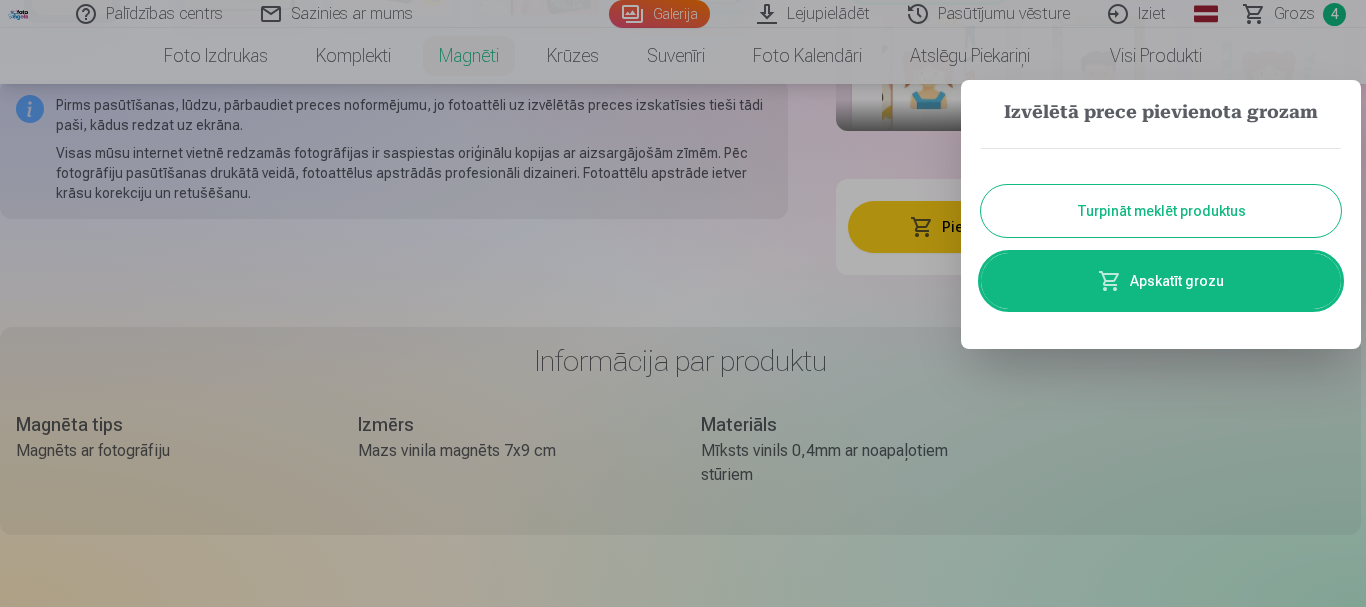 click at bounding box center [1110, 281] 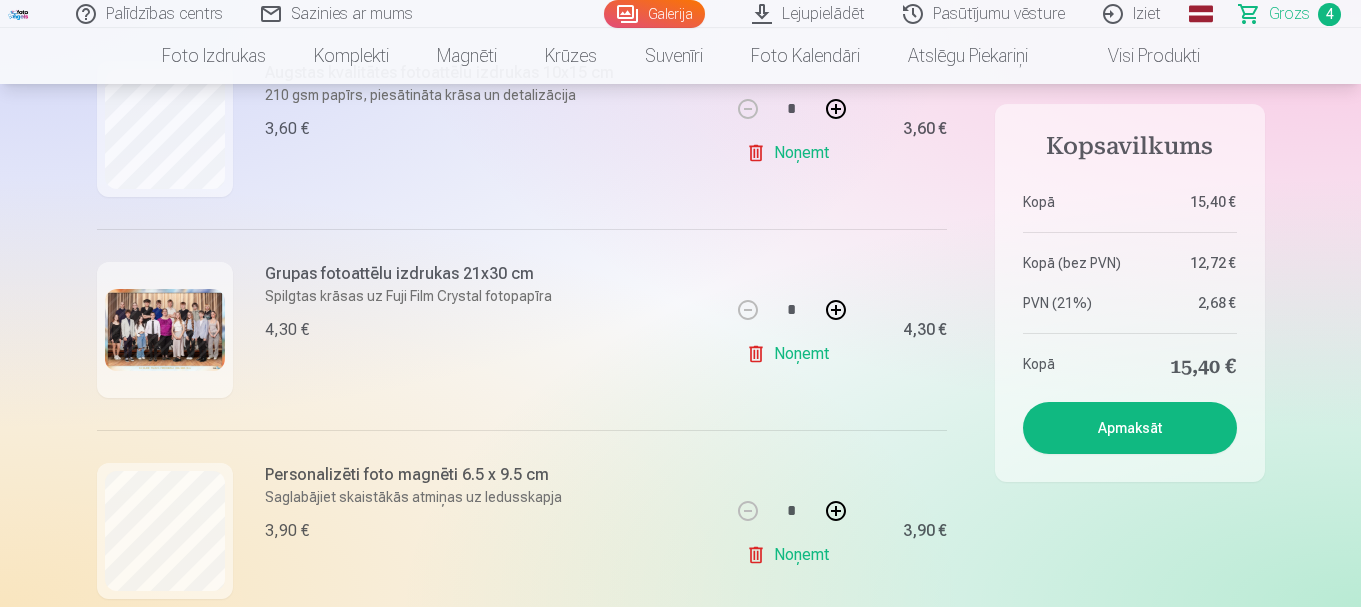 scroll, scrollTop: 700, scrollLeft: 0, axis: vertical 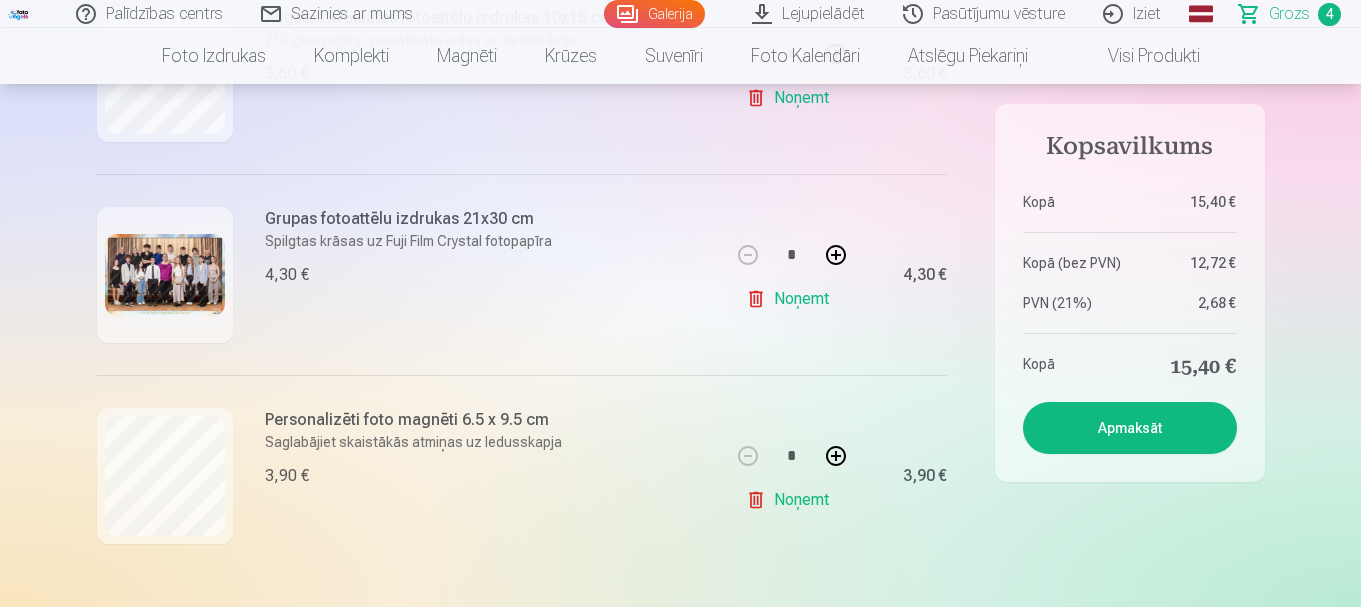 click at bounding box center [836, 456] 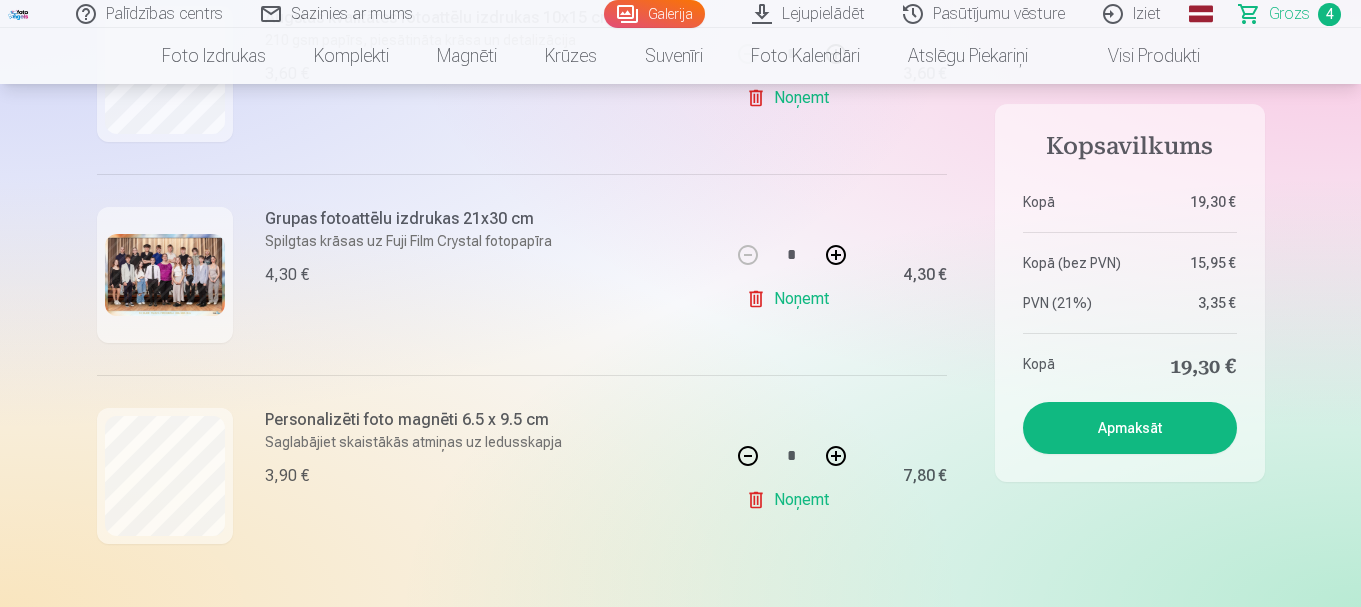 click at bounding box center [836, 456] 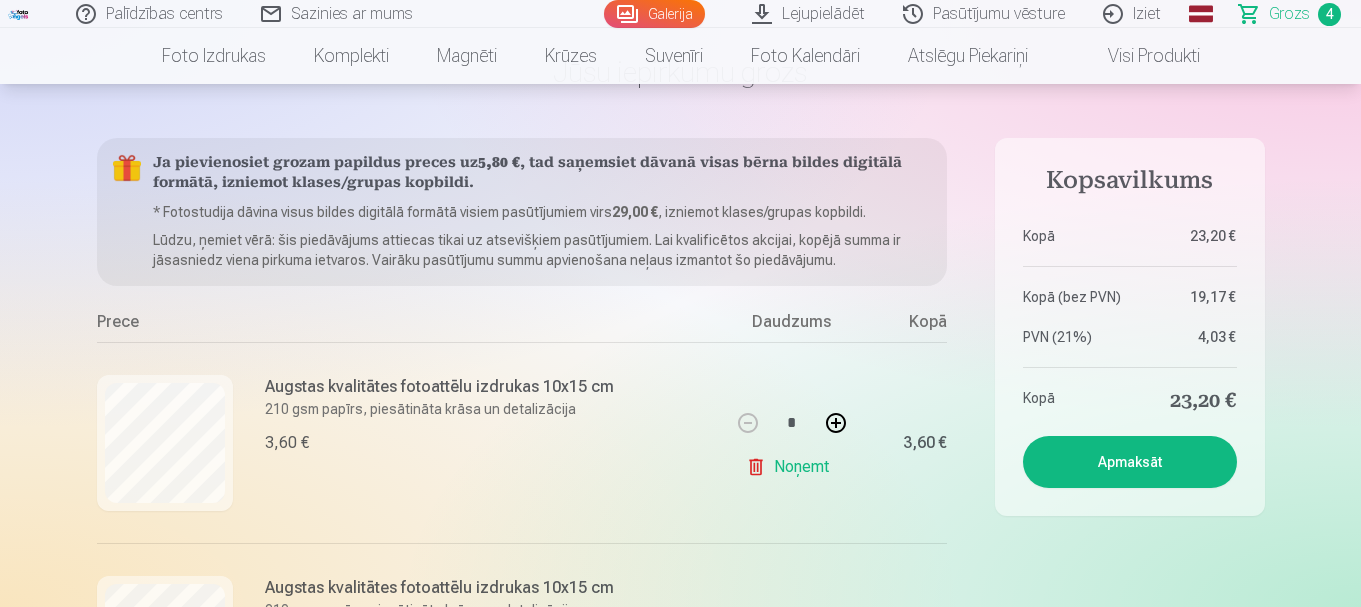 scroll, scrollTop: 0, scrollLeft: 0, axis: both 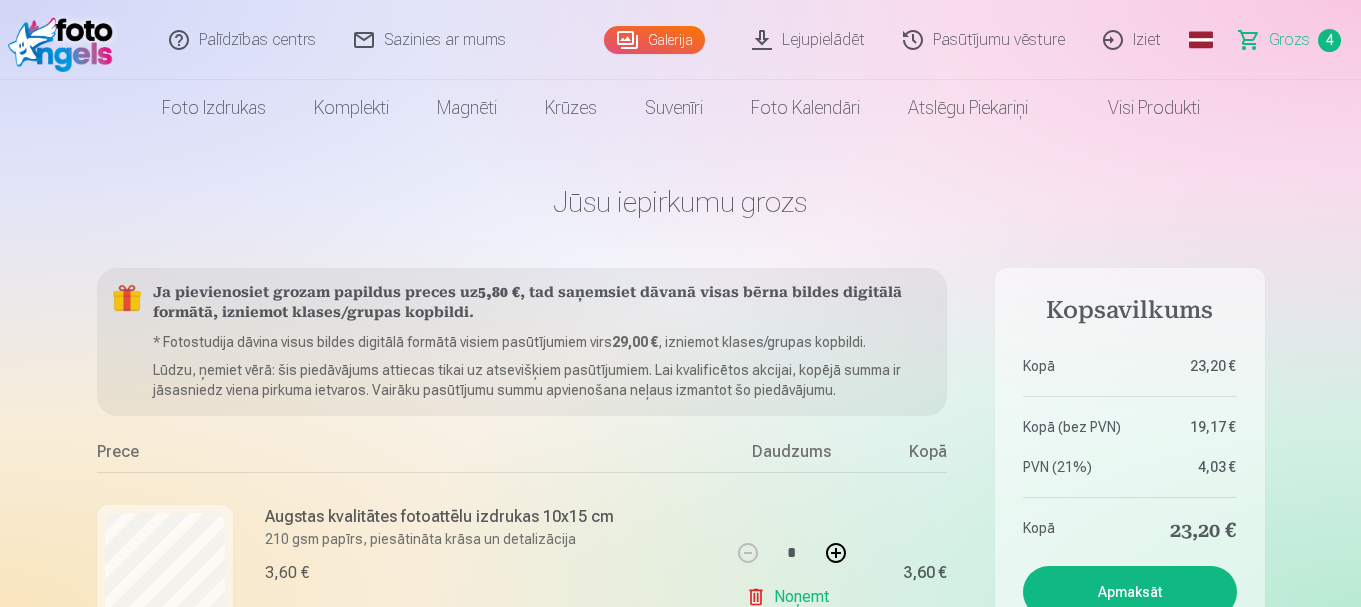 click on "Lejupielādēt" at bounding box center (809, 40) 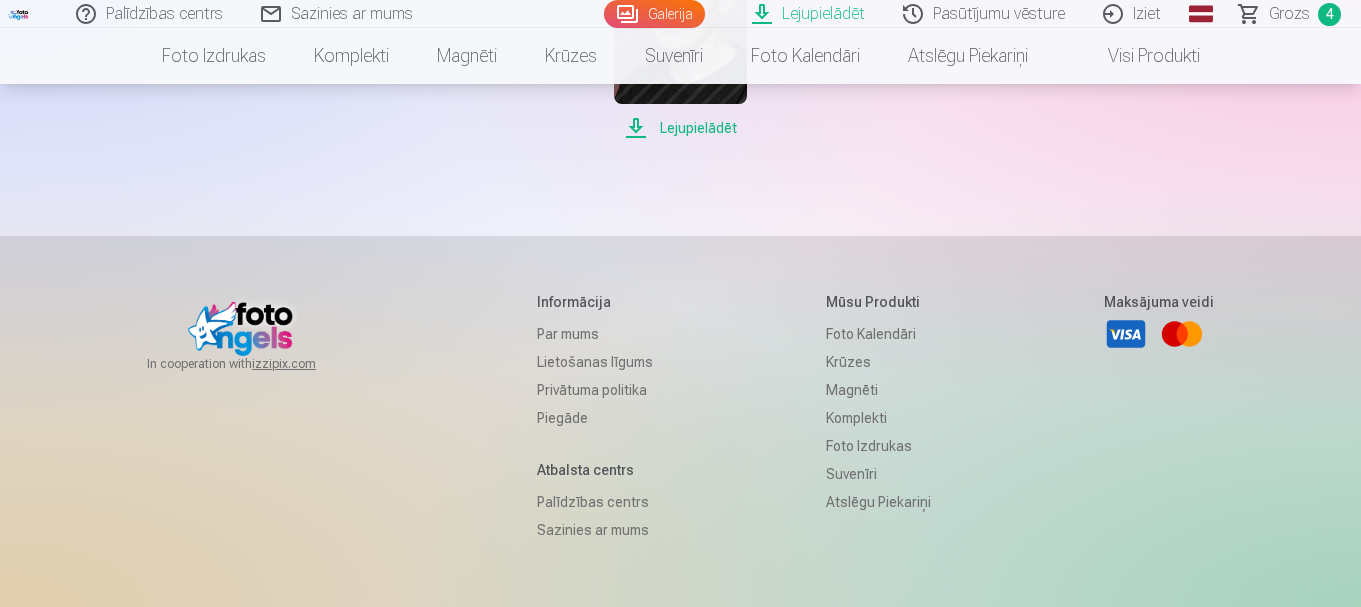 scroll, scrollTop: 0, scrollLeft: 0, axis: both 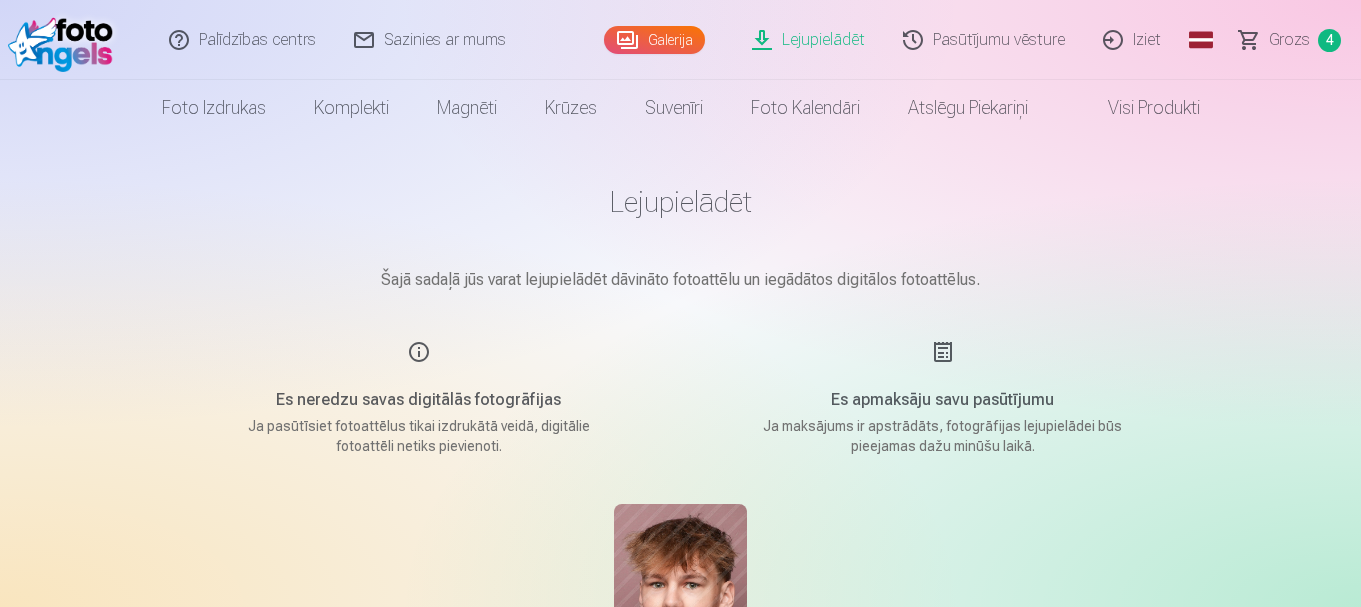 click on "Iziet" at bounding box center [1133, 40] 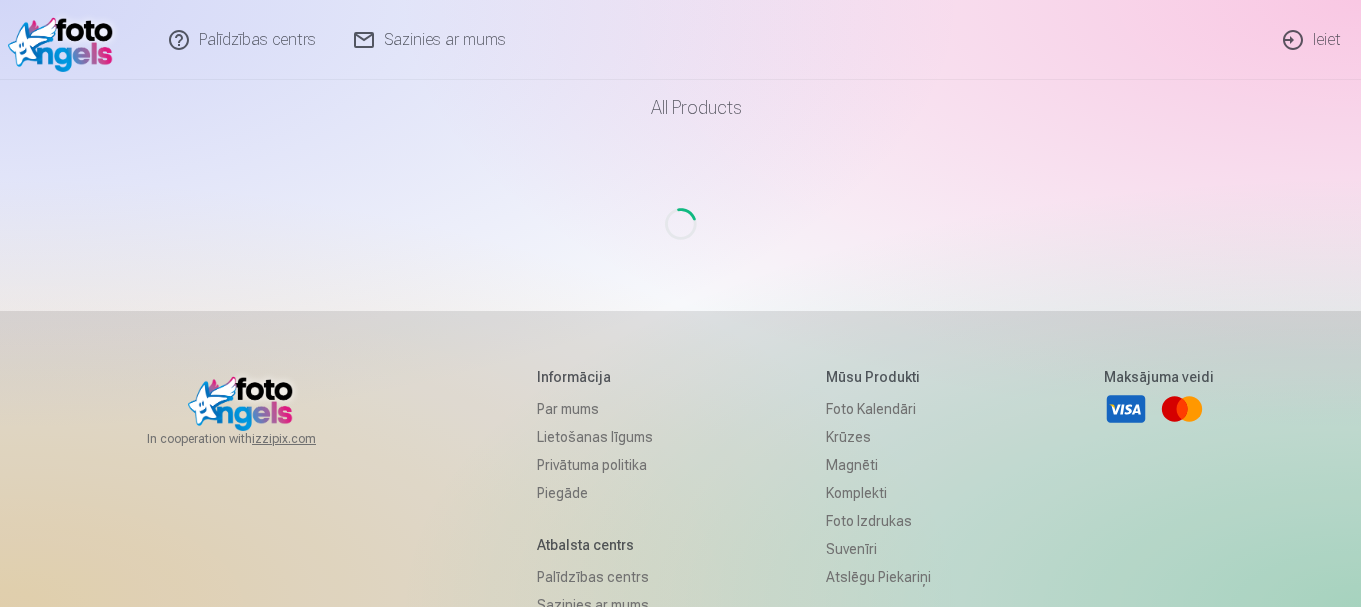 scroll, scrollTop: 0, scrollLeft: 0, axis: both 